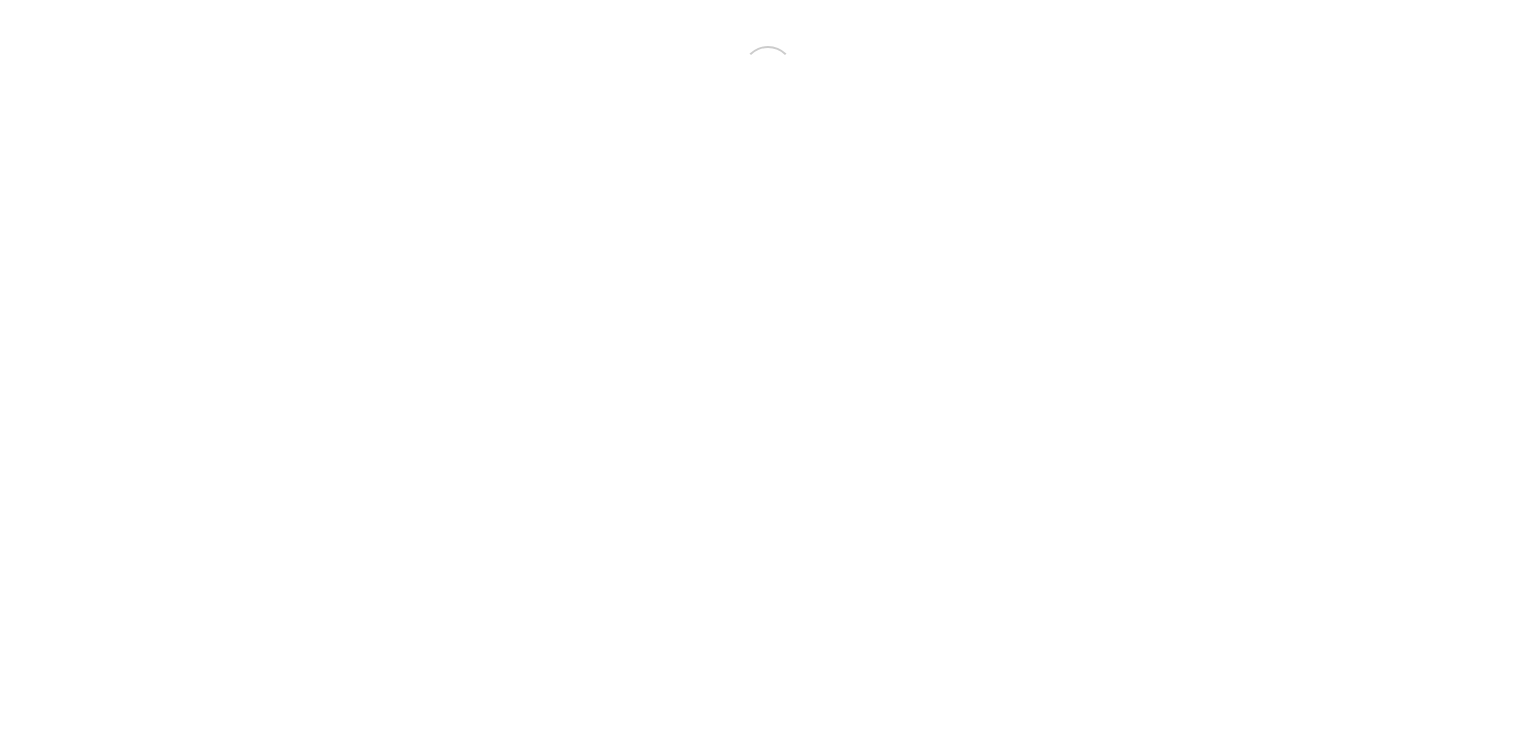 scroll, scrollTop: 0, scrollLeft: 0, axis: both 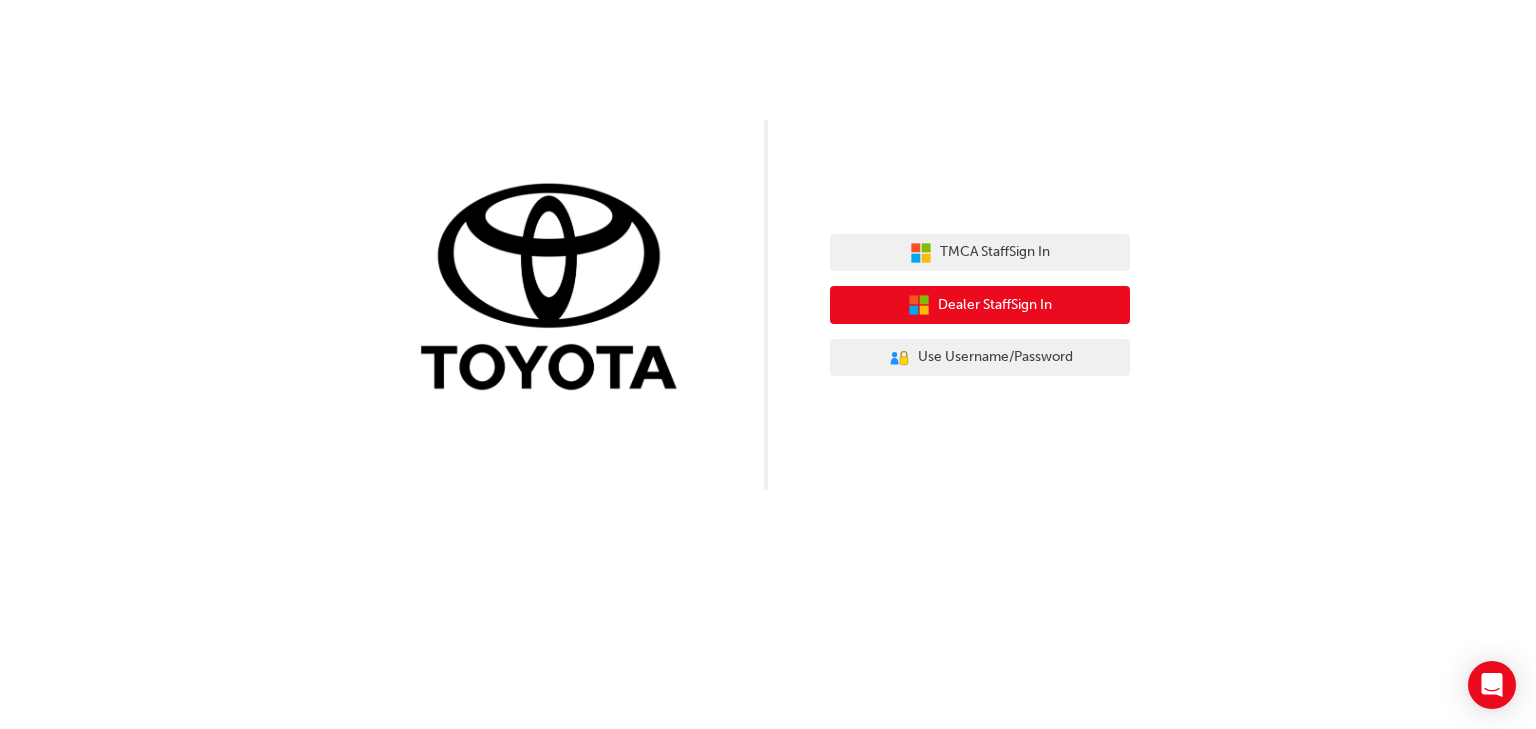 click on "Dealer Staff  Sign In" at bounding box center [995, 305] 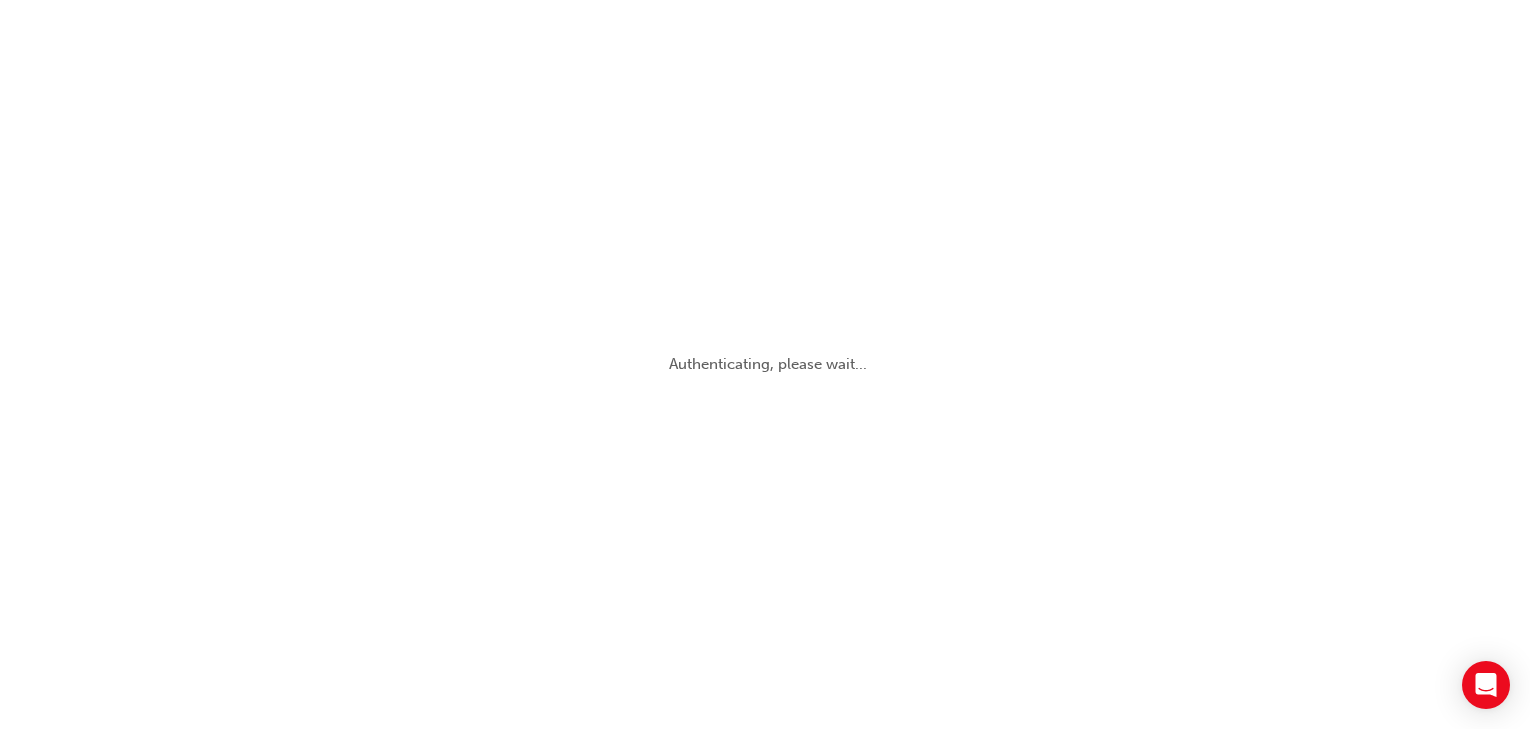 scroll, scrollTop: 0, scrollLeft: 0, axis: both 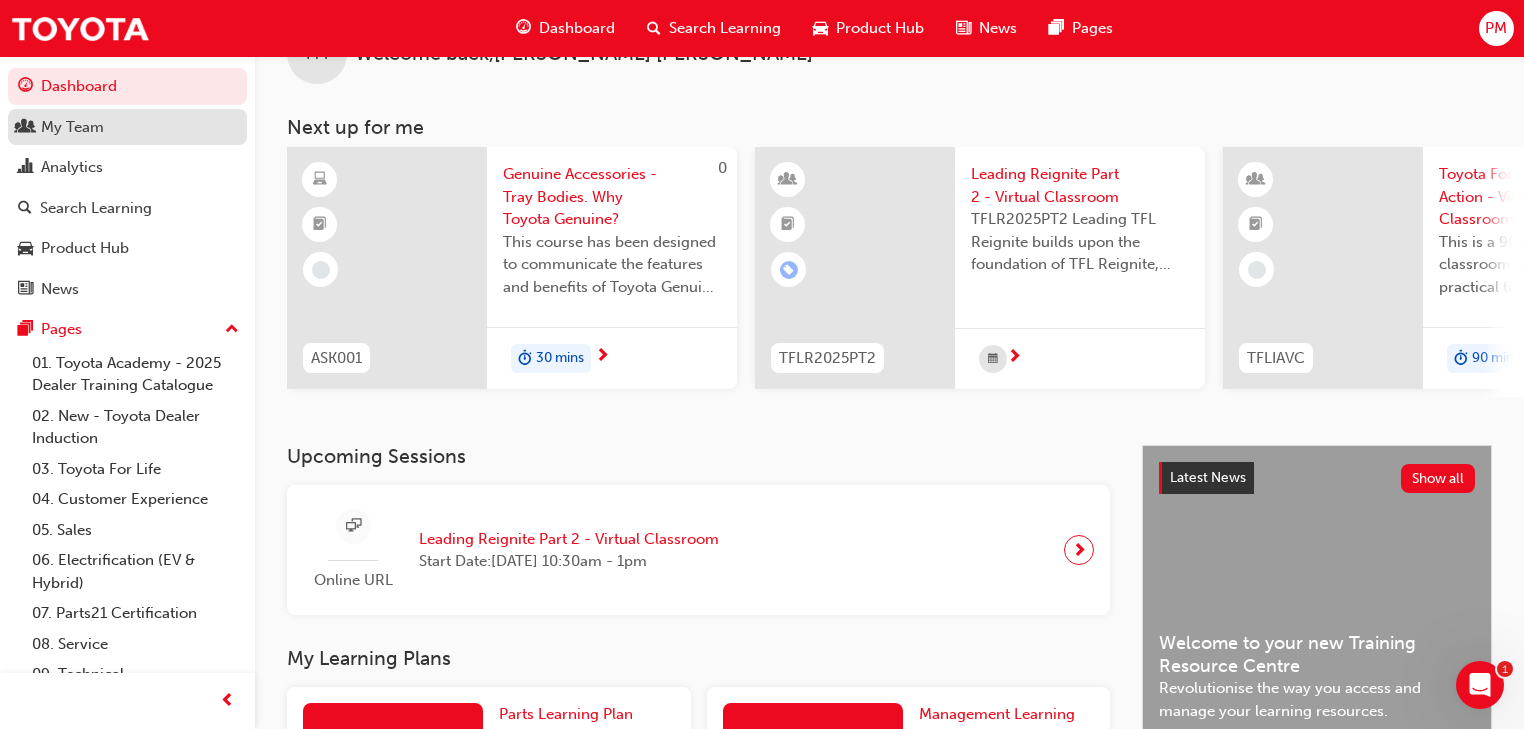 click on "My Team" at bounding box center (72, 127) 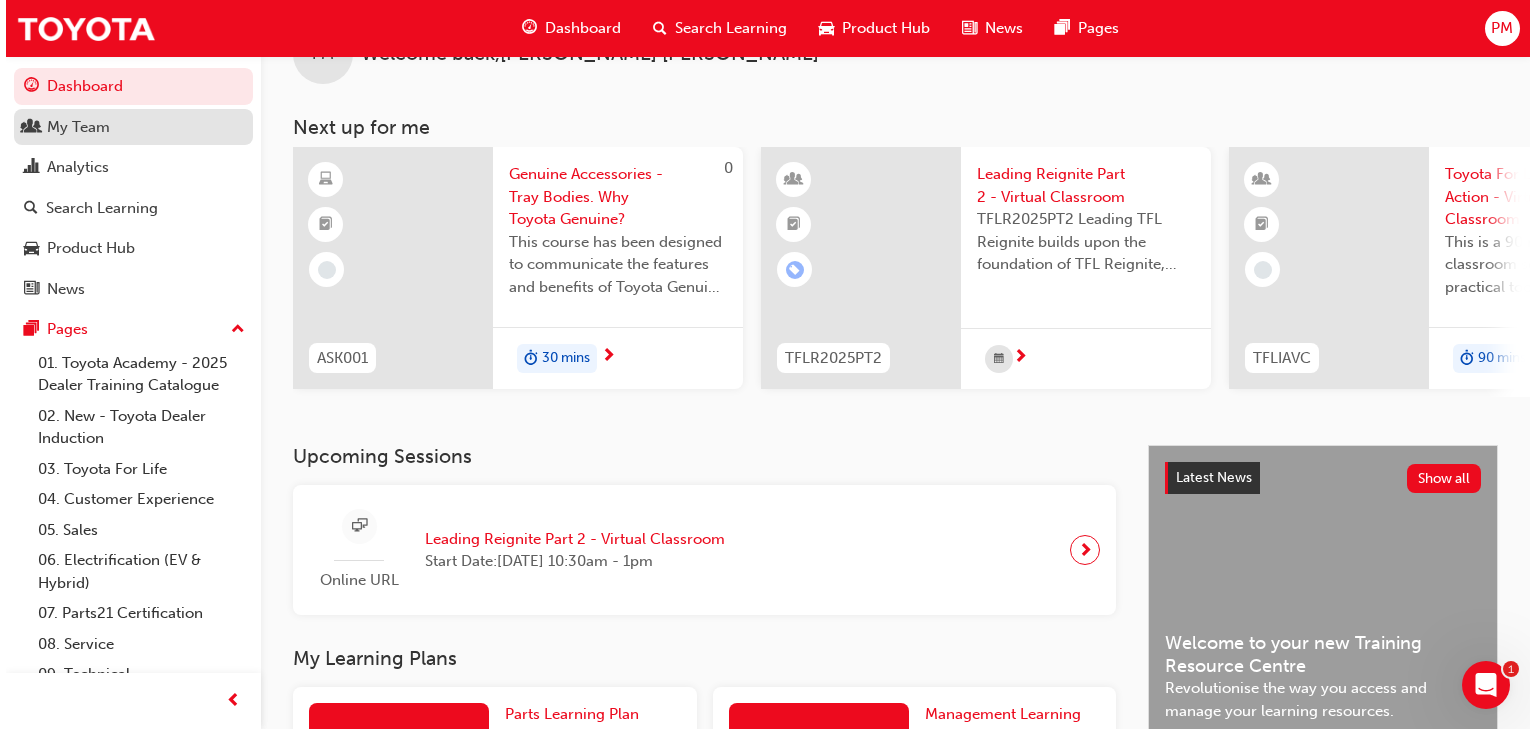 scroll, scrollTop: 0, scrollLeft: 0, axis: both 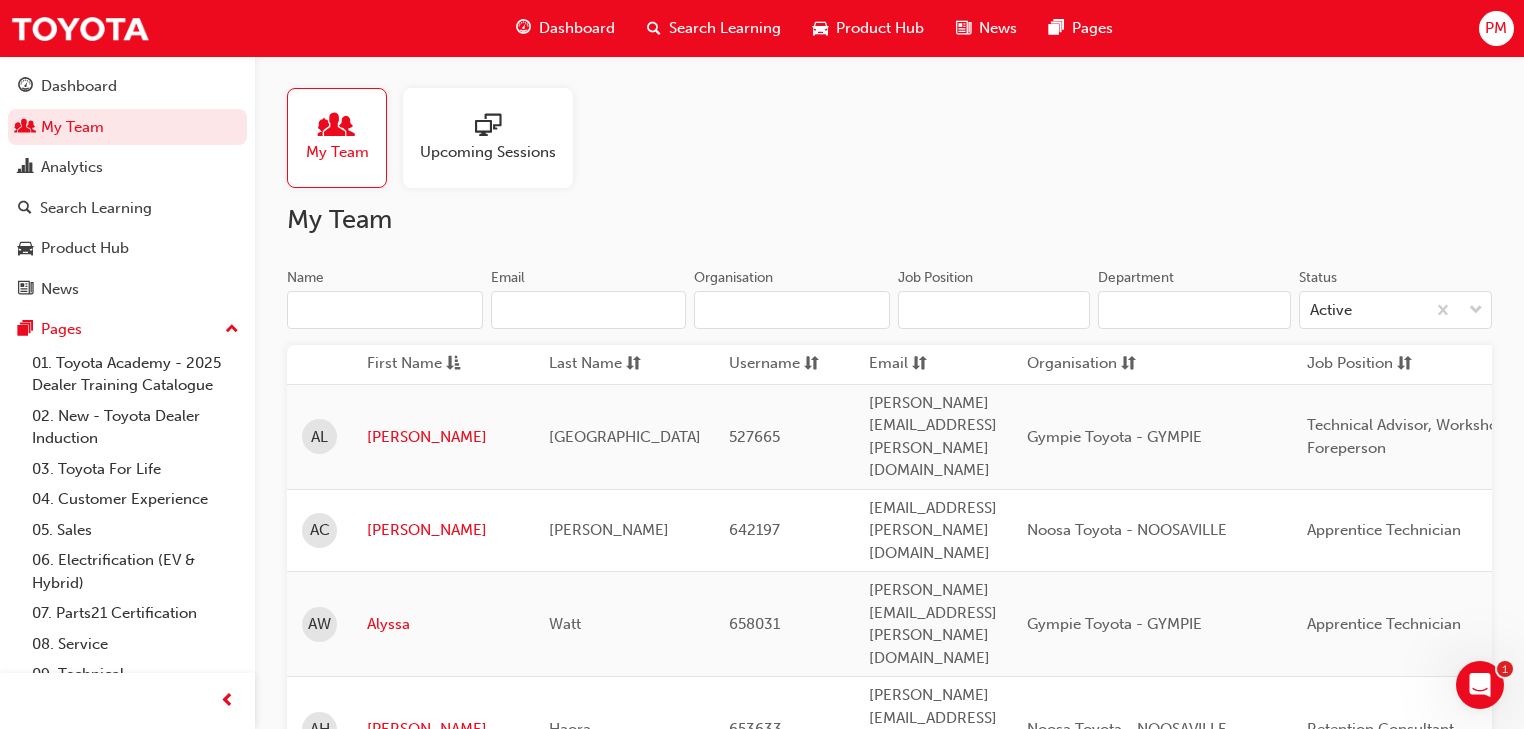 click at bounding box center [337, 127] 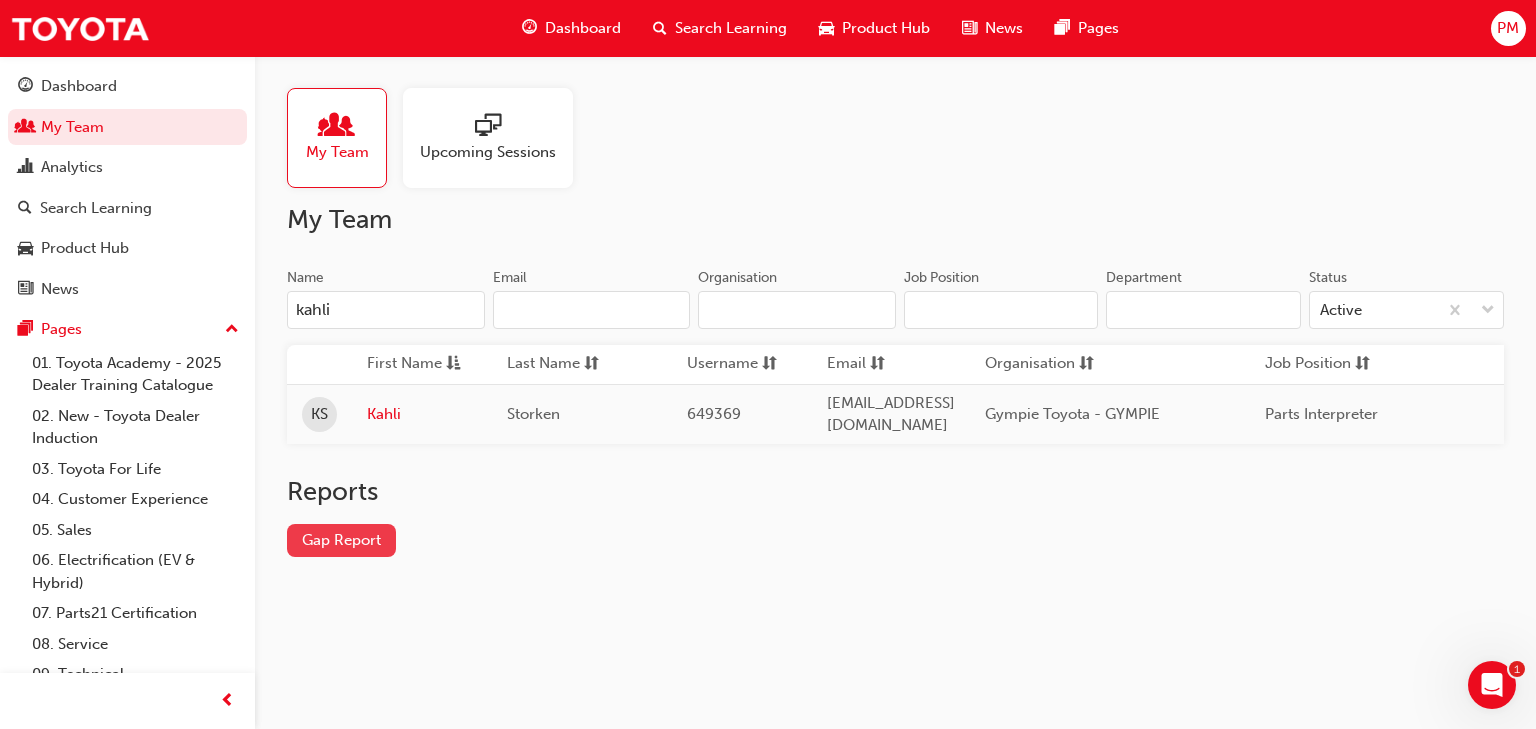 type on "kahli" 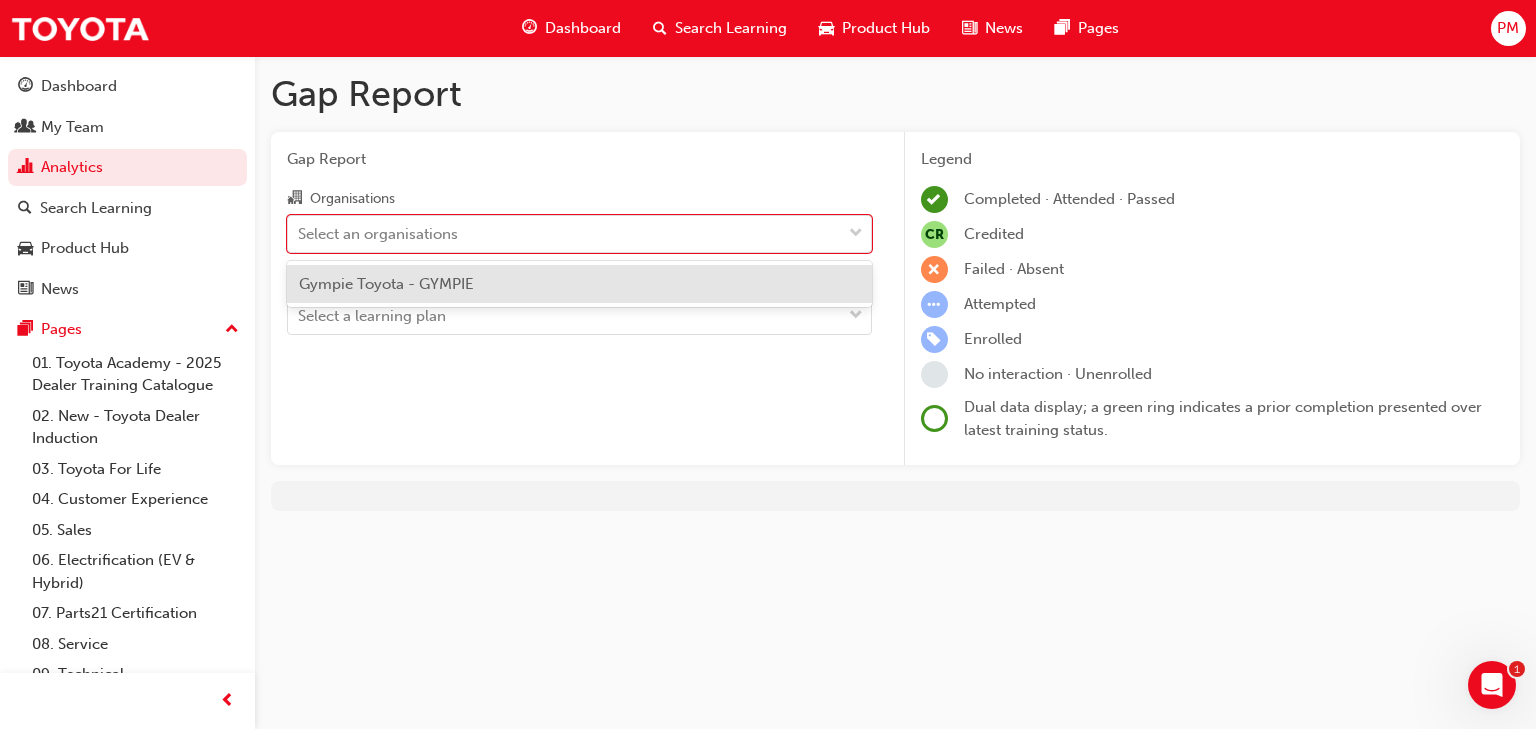 click on "Gympie Toyota - GYMPIE" at bounding box center (386, 284) 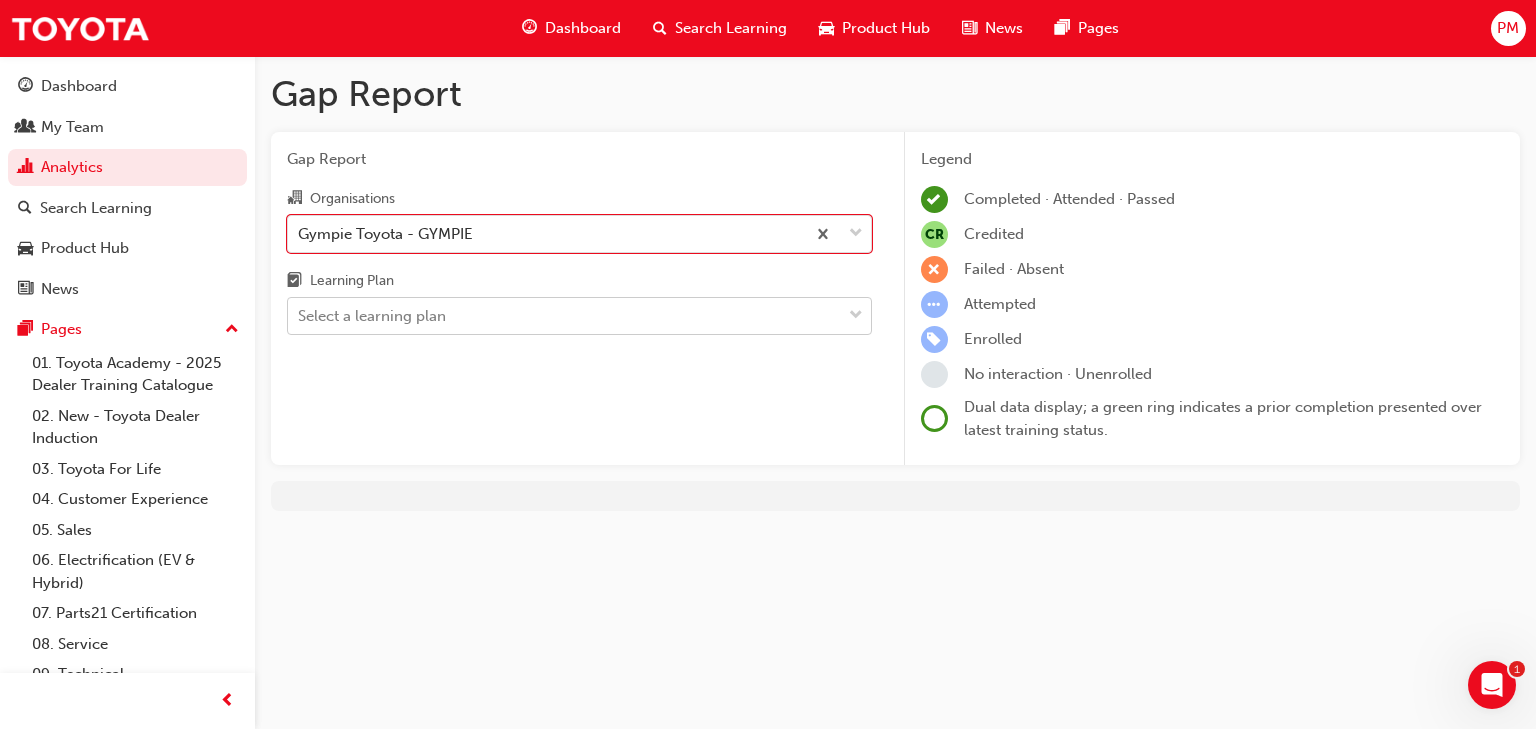 click at bounding box center [856, 316] 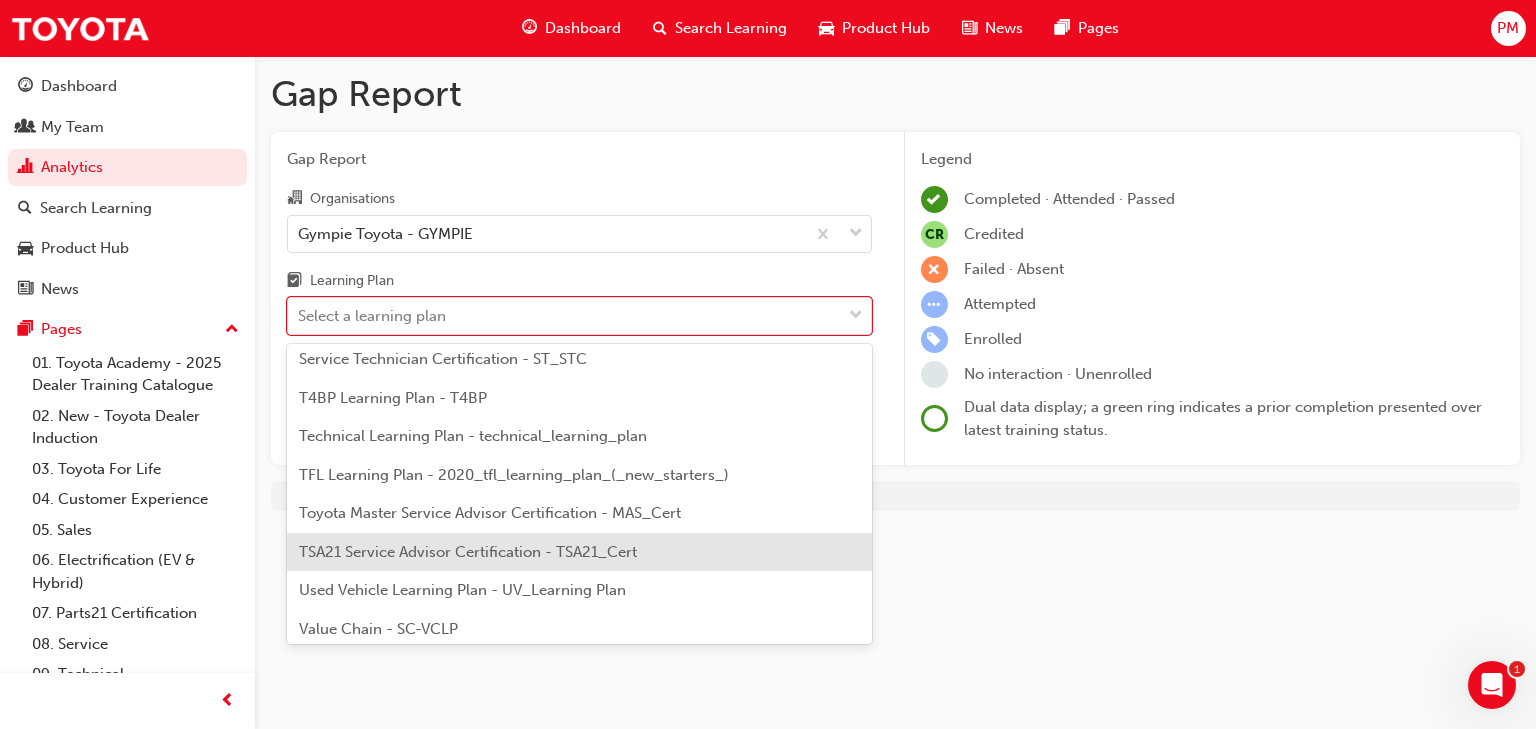scroll, scrollTop: 847, scrollLeft: 0, axis: vertical 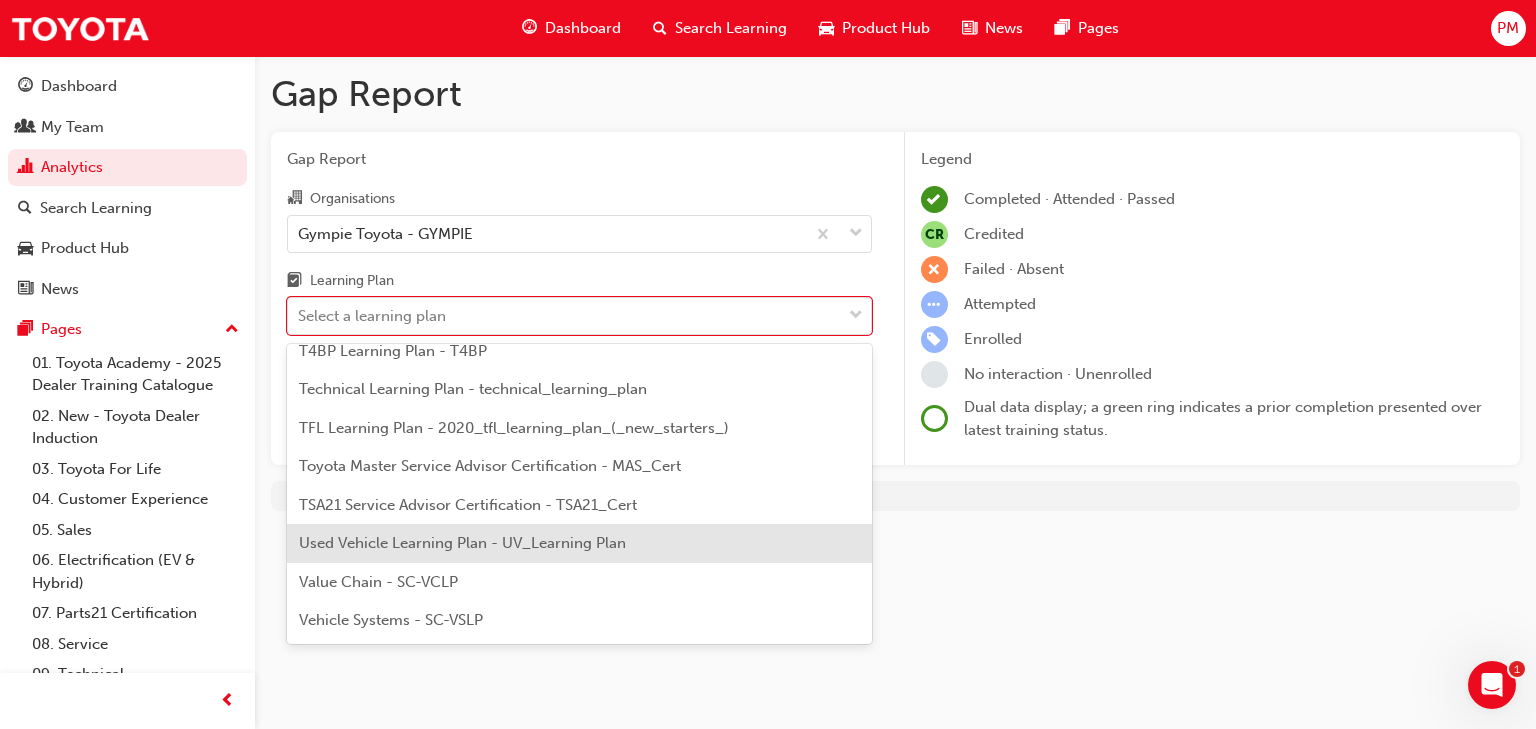 click on "Gap Report Gap Report Organisations Gympie Toyota - GYMPIE Learning Plan      option Used Vehicle Learning Plan - UV_Learning Plan focused, 27 of 29. 29 results available. Use Up and Down to choose options, press Enter to select the currently focused option, press Escape to exit the menu, press Tab to select the option and exit the menu. Select a learning plan Legend Completed · Attended · Passed CR Credited Failed · Absent Attempted Enrolled No interaction · Unenrolled Dual data display; a green ring indicates a prior completion presented over latest training status." at bounding box center [768, 364] 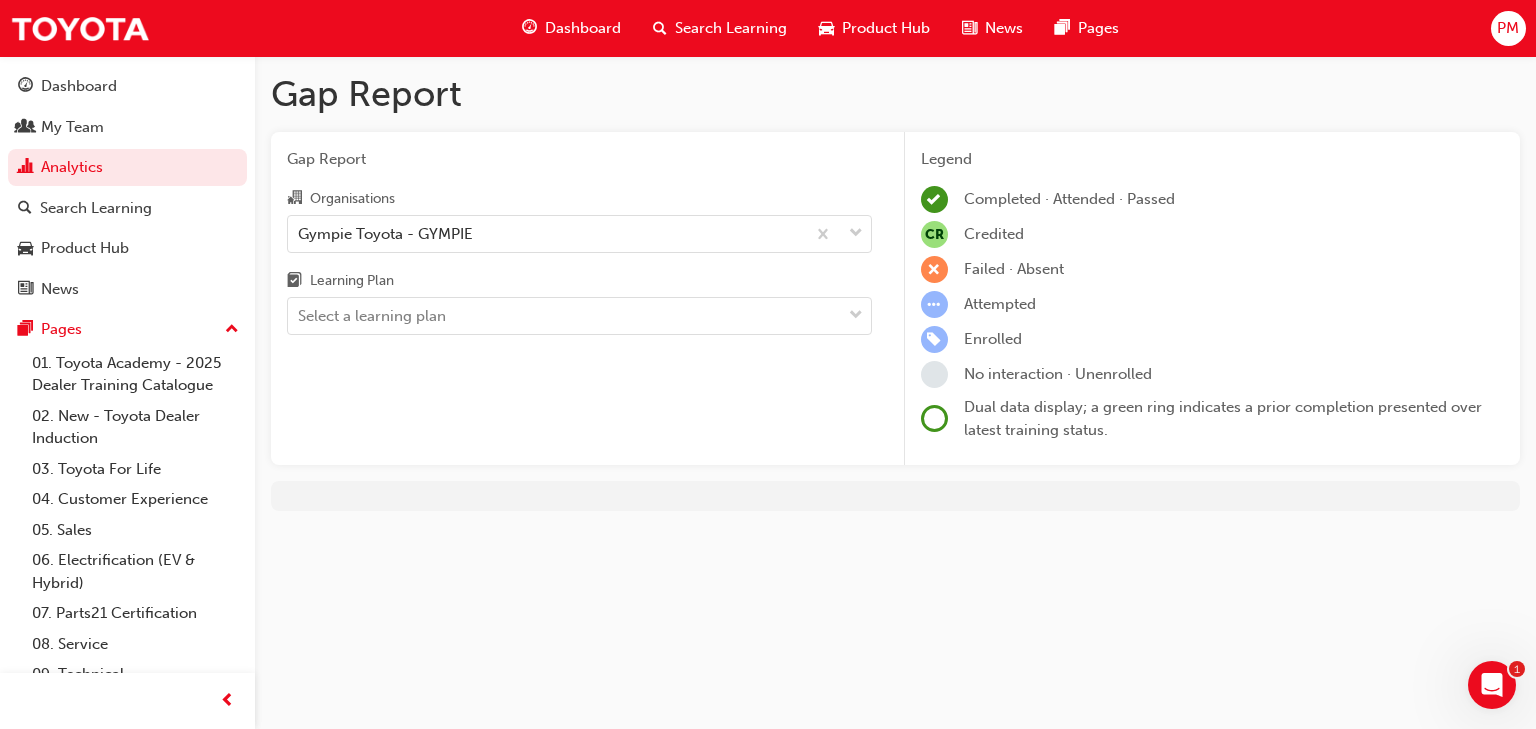 click on "Dashboard" at bounding box center (583, 28) 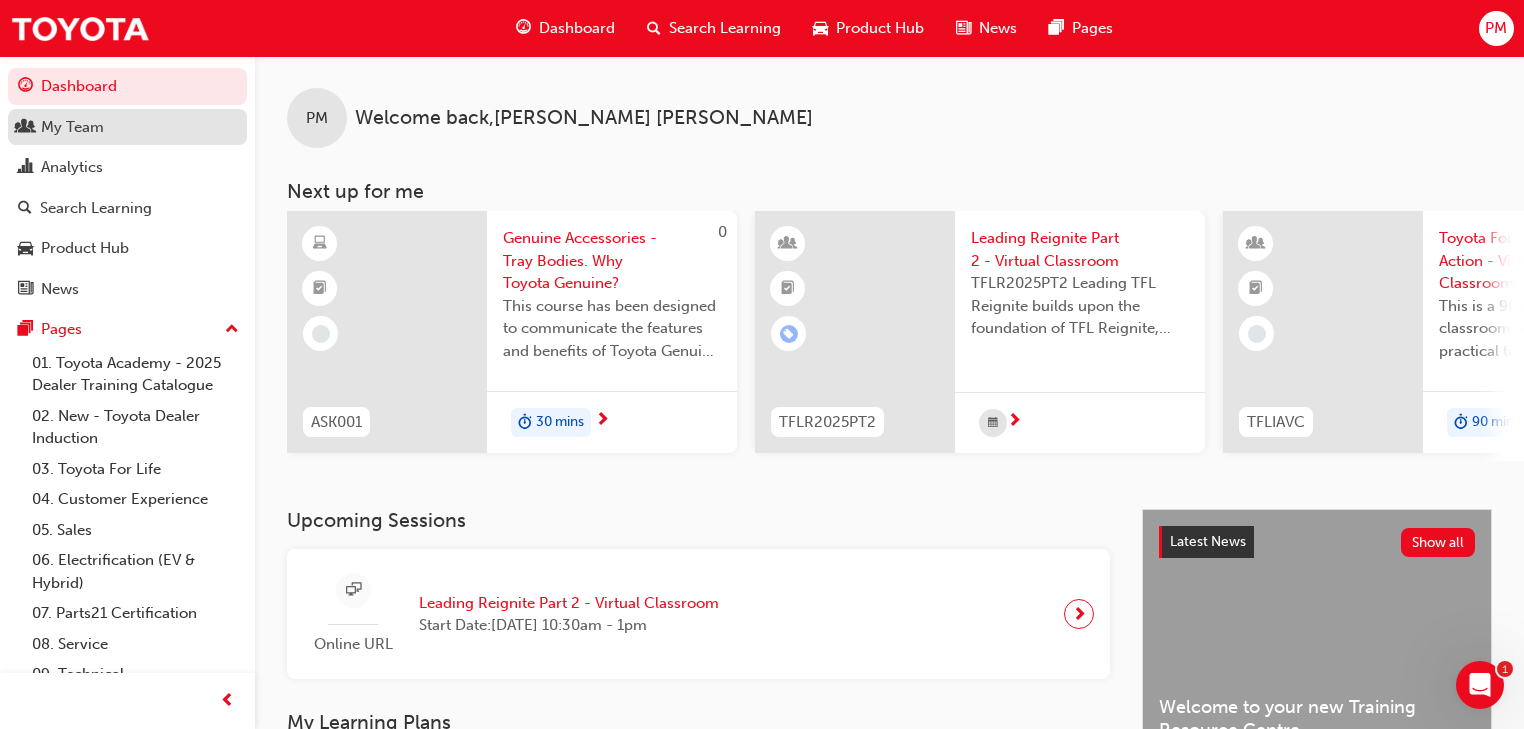 click on "My Team" at bounding box center [72, 127] 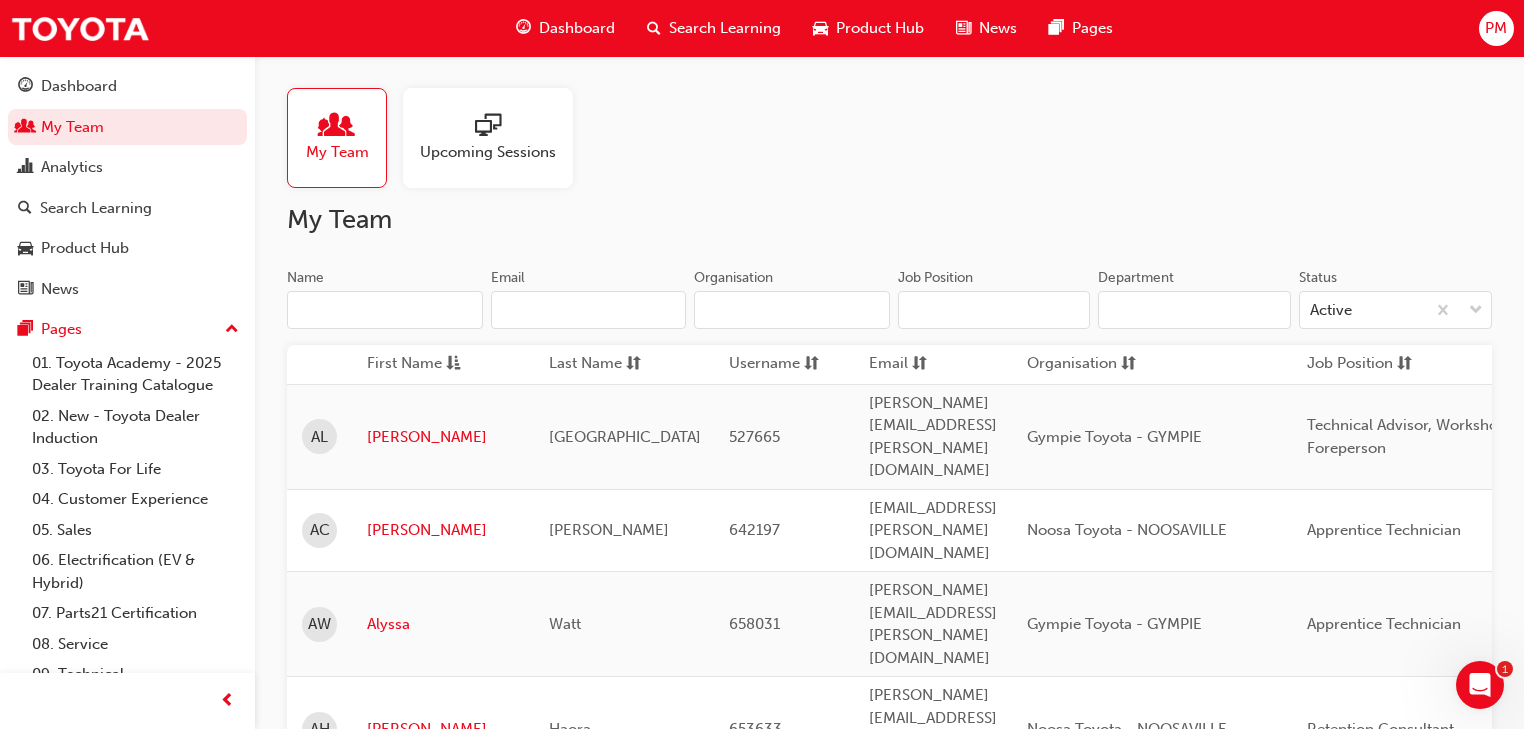 click on "Upcoming Sessions" at bounding box center (488, 152) 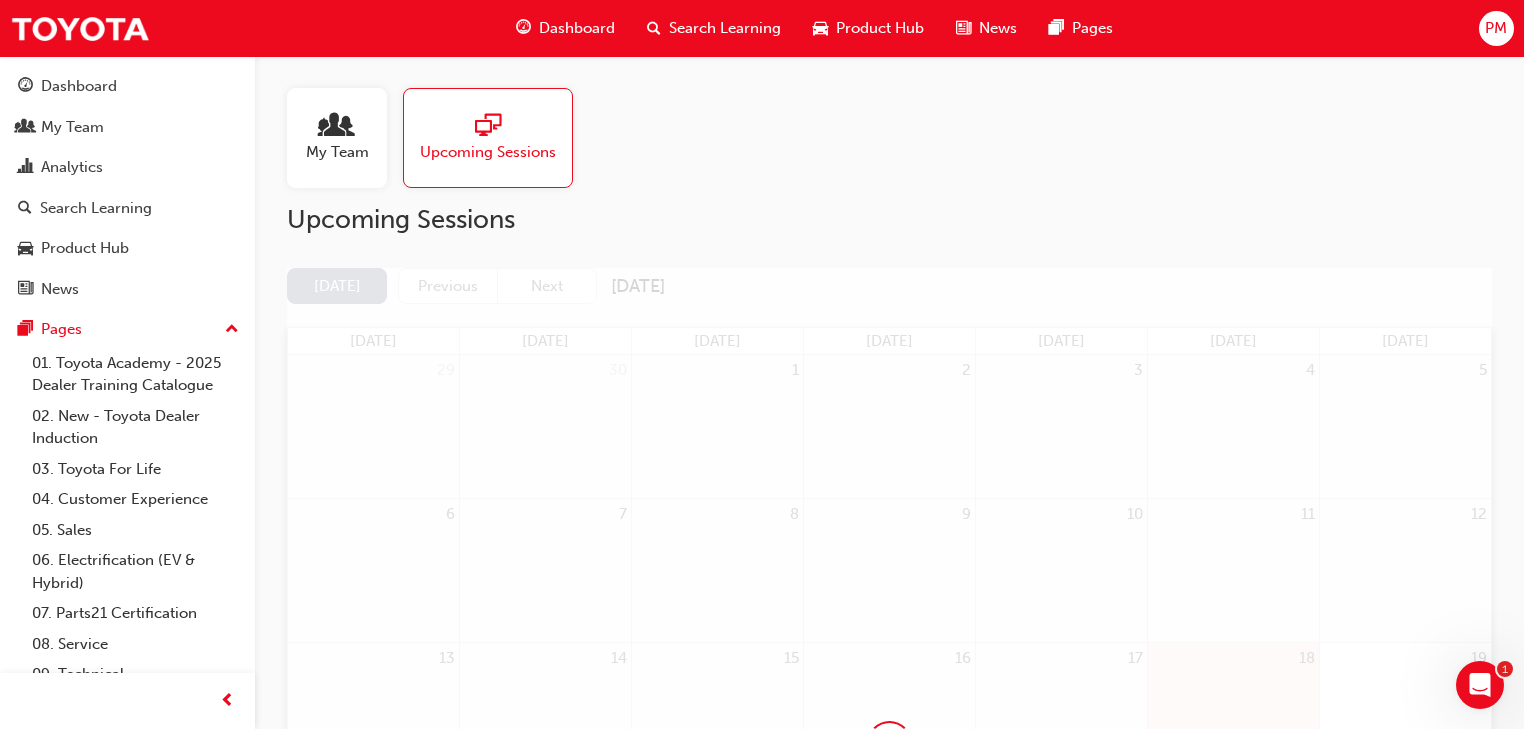 click on "My Team" at bounding box center (337, 152) 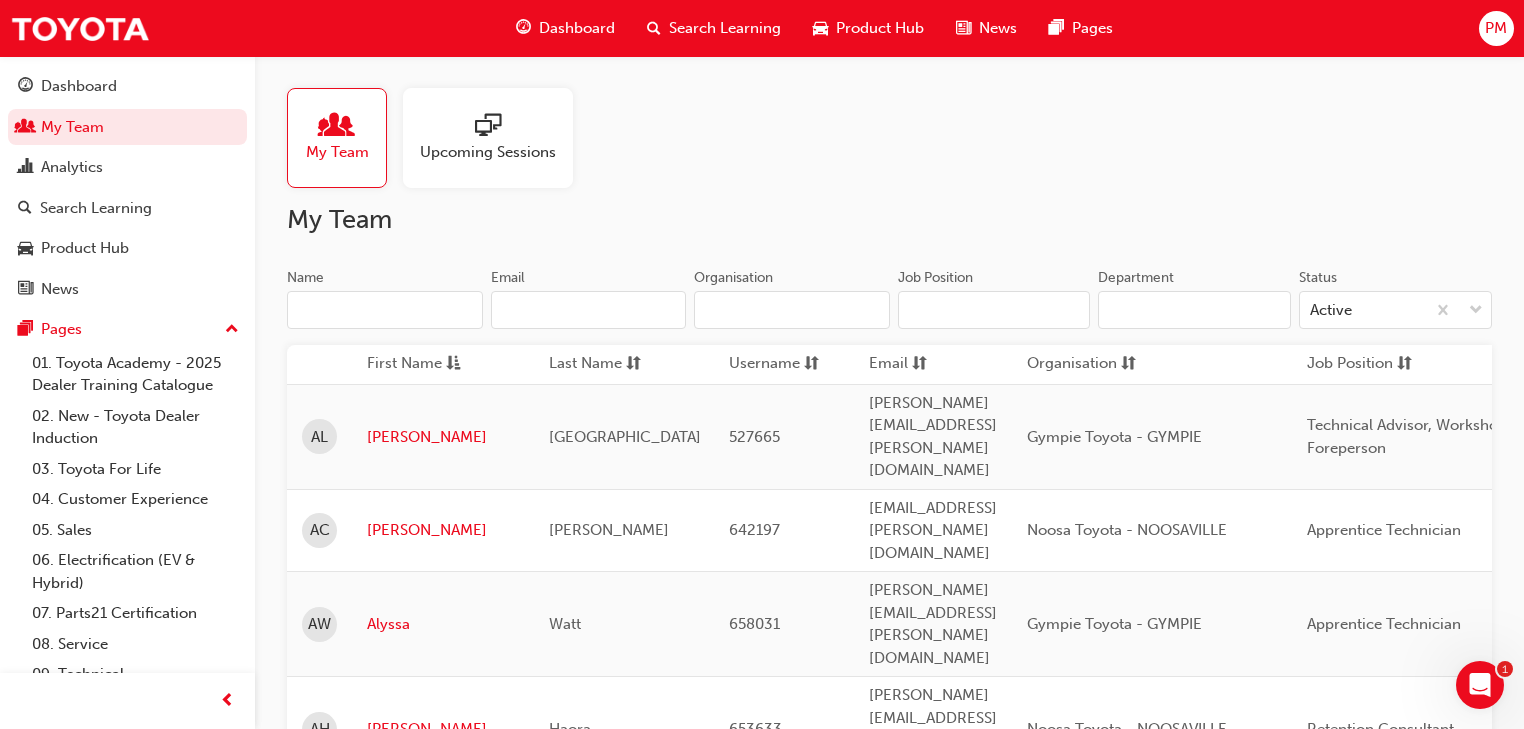 click on "Name" at bounding box center [385, 310] 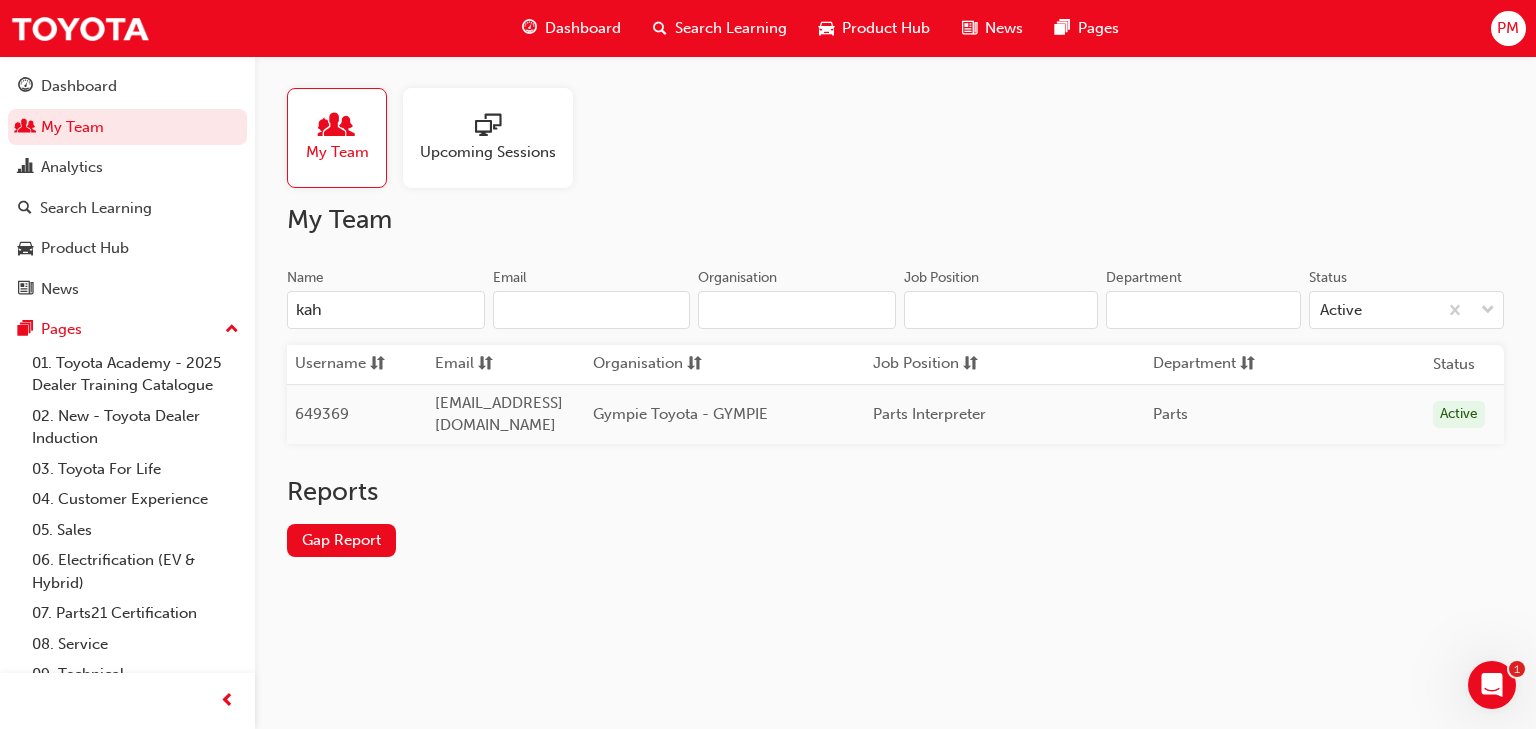 scroll, scrollTop: 0, scrollLeft: 468, axis: horizontal 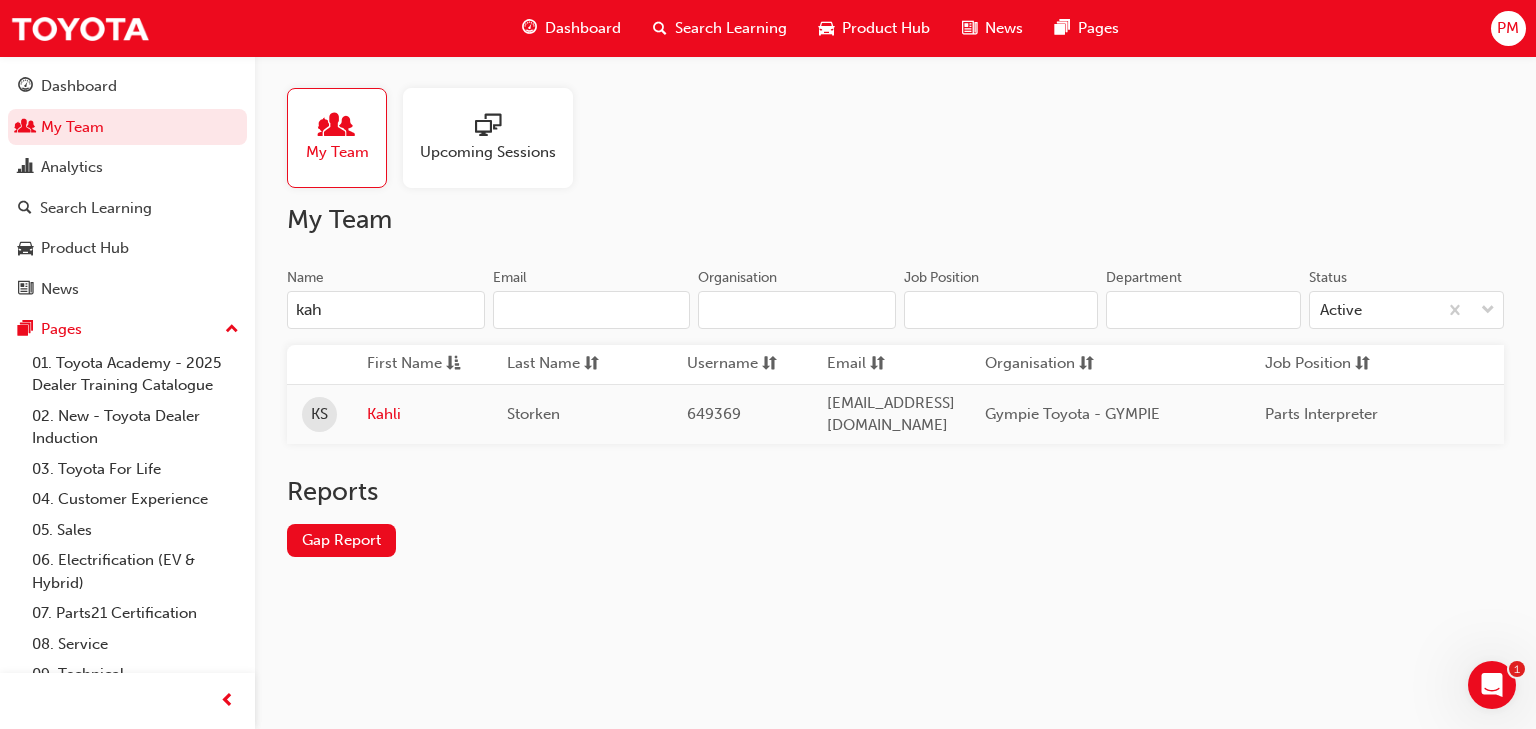 click at bounding box center [337, 127] 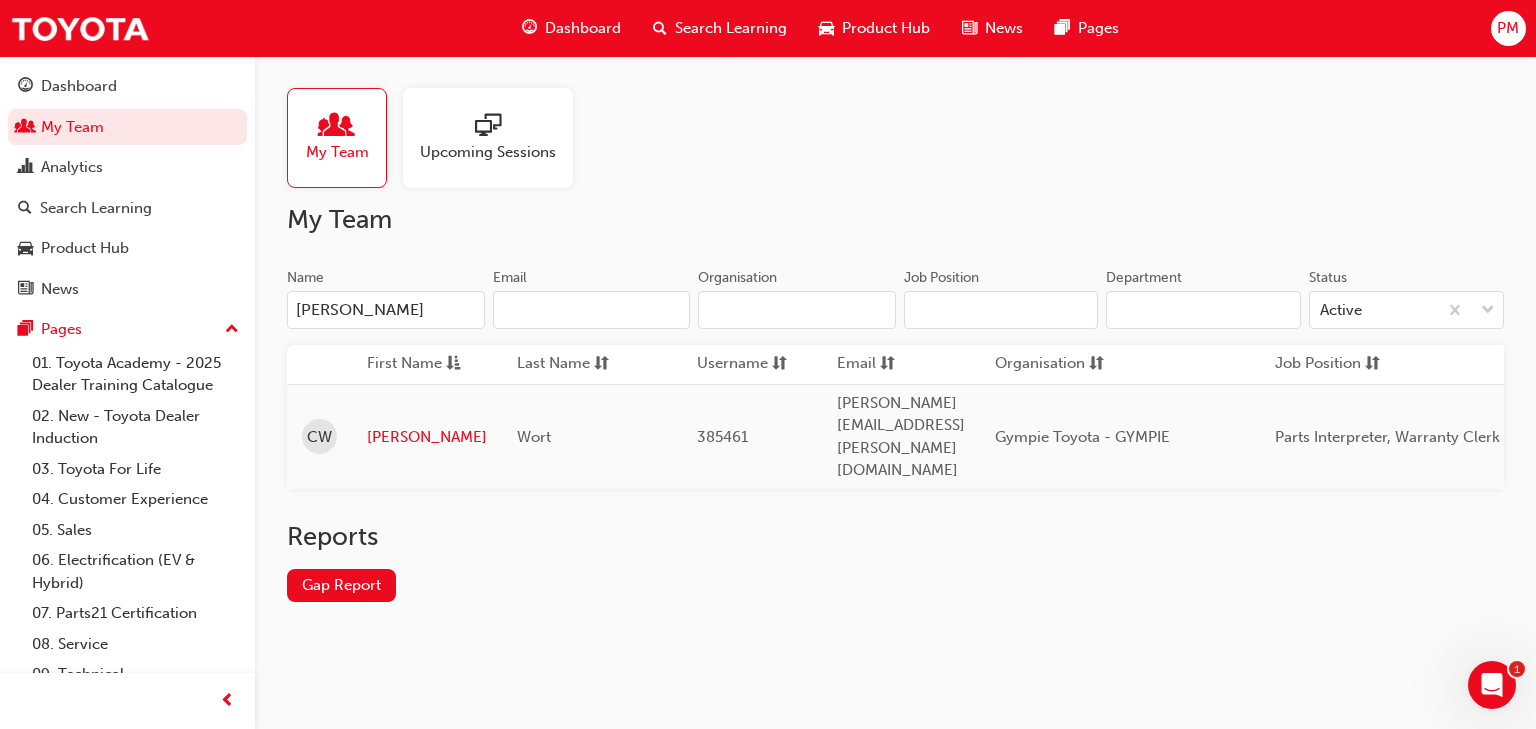 type on "chris" 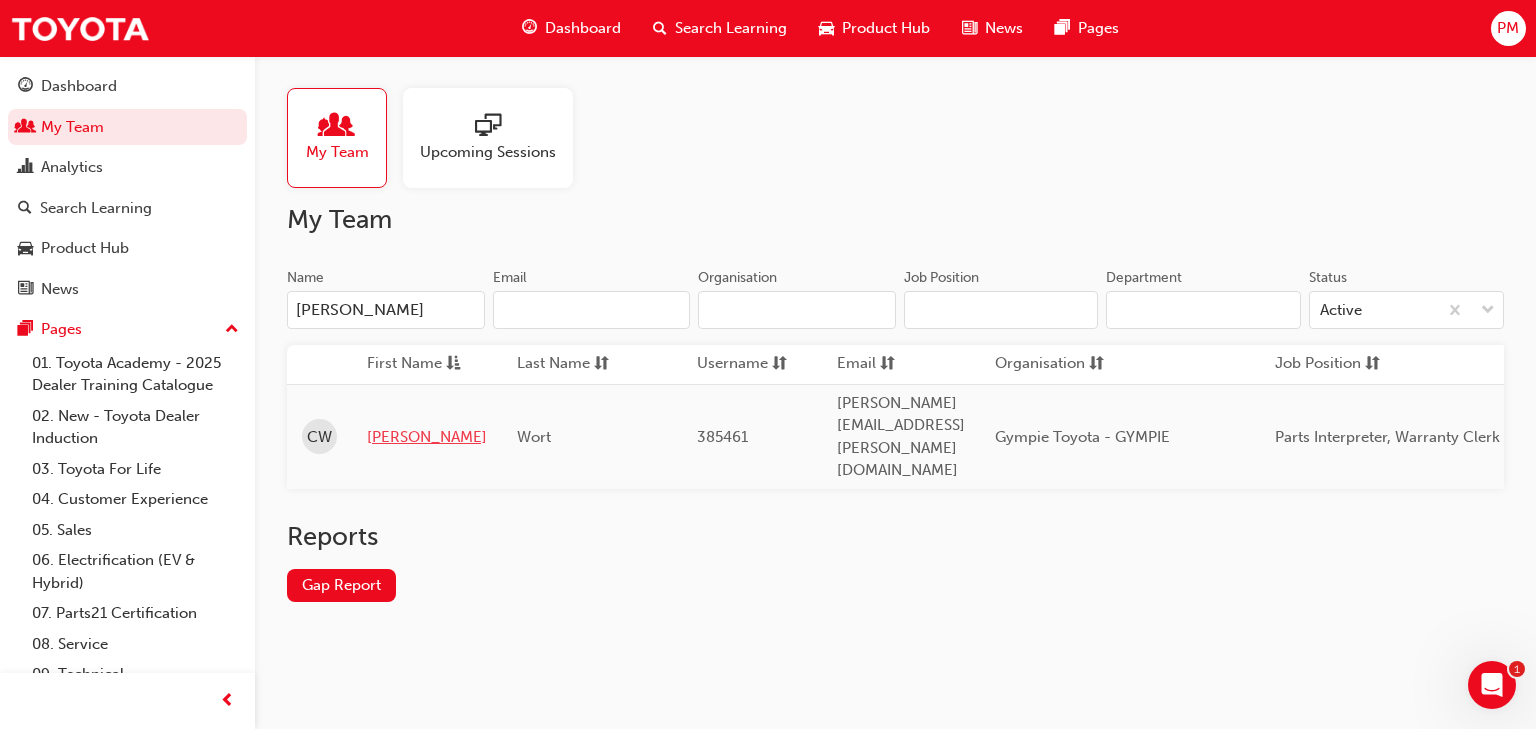 click on "Chris" at bounding box center (427, 437) 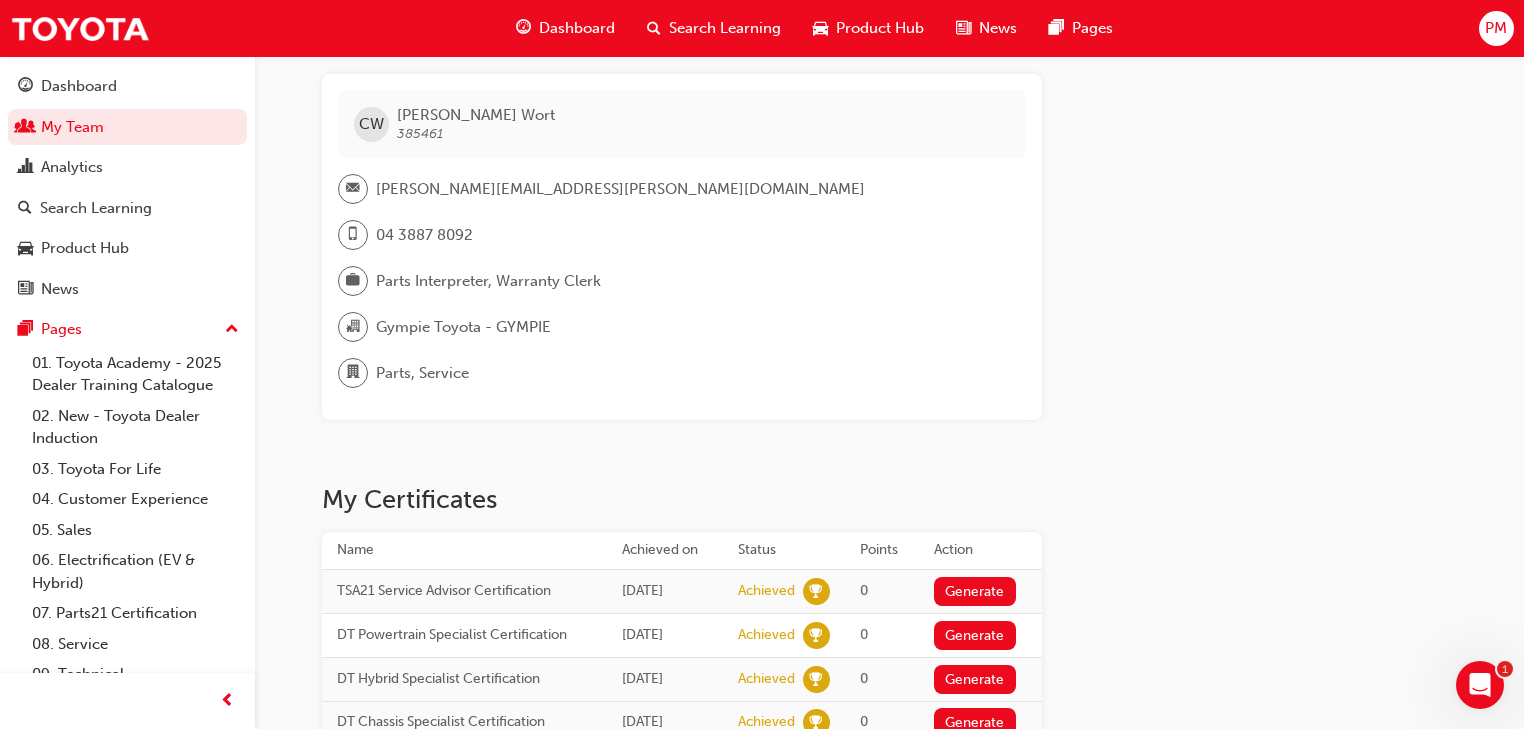 scroll, scrollTop: 0, scrollLeft: 0, axis: both 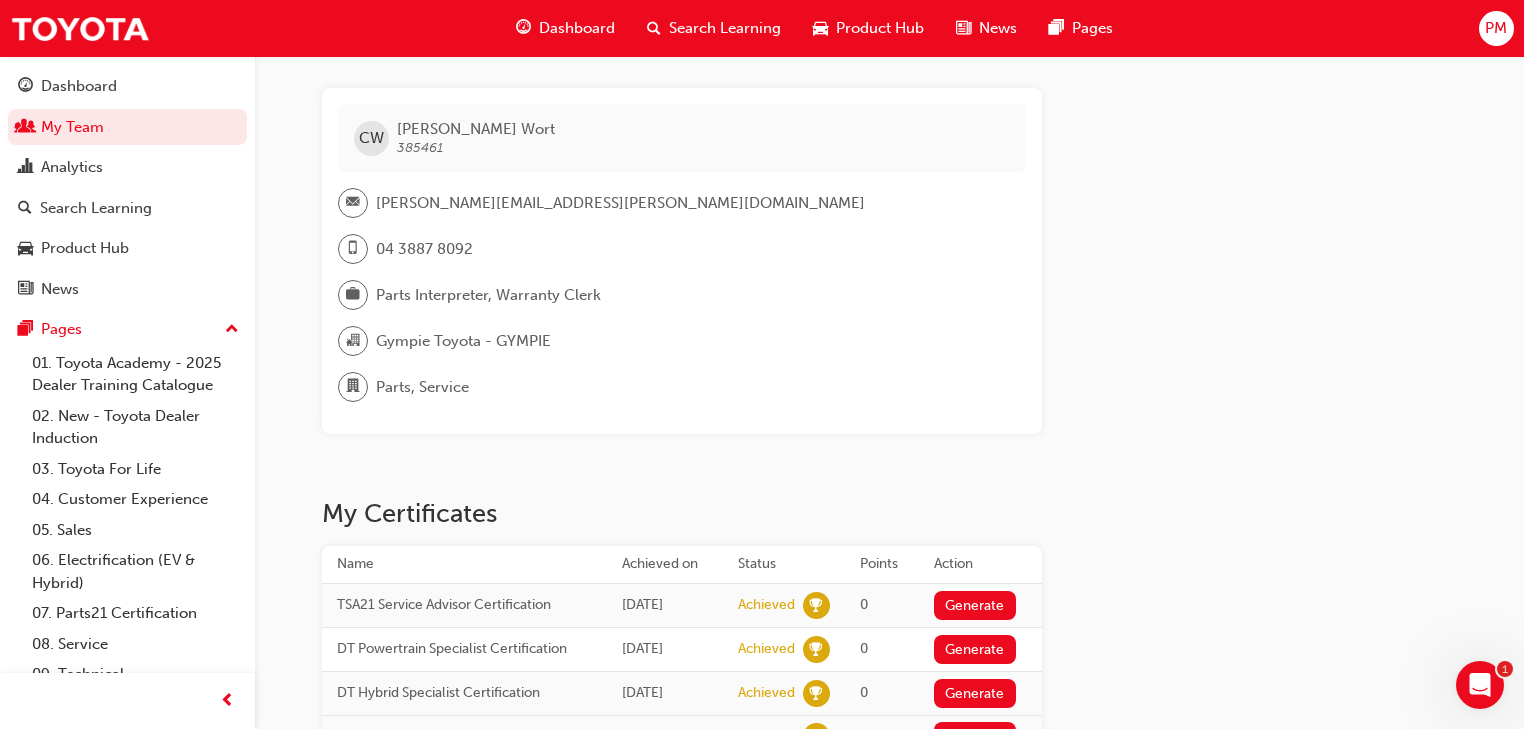 click on "Dashboard" at bounding box center (577, 28) 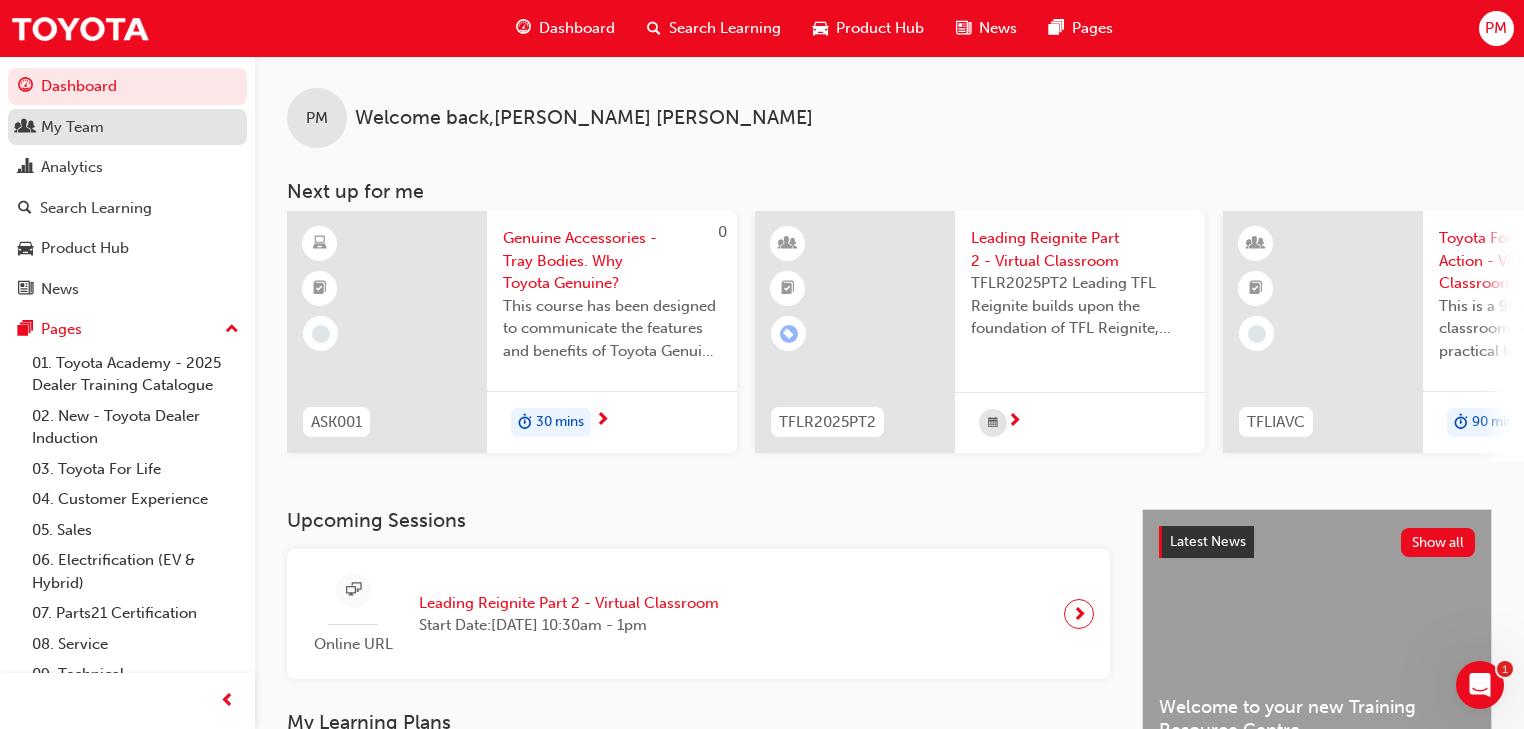 click on "My Team" at bounding box center [72, 127] 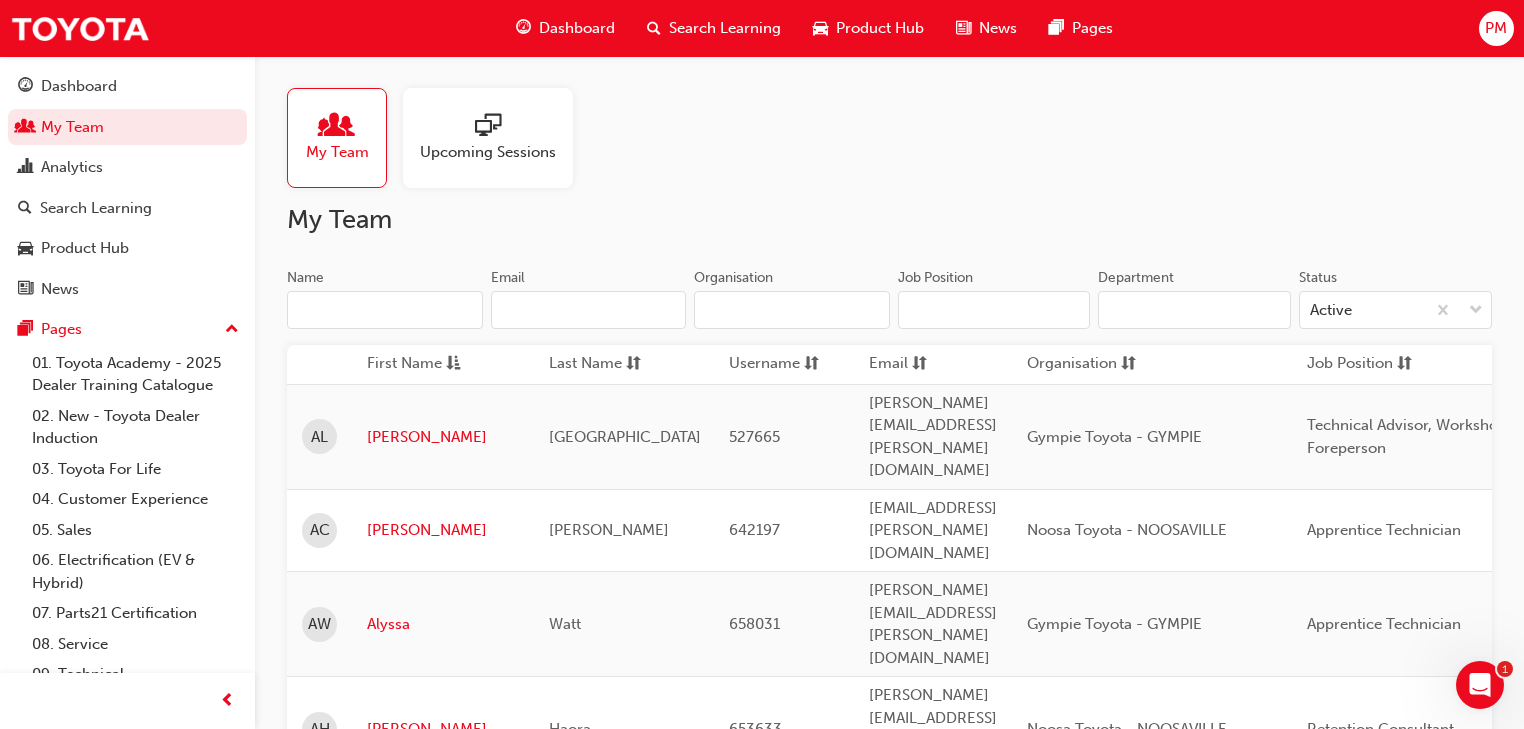 click on "Name" at bounding box center (385, 310) 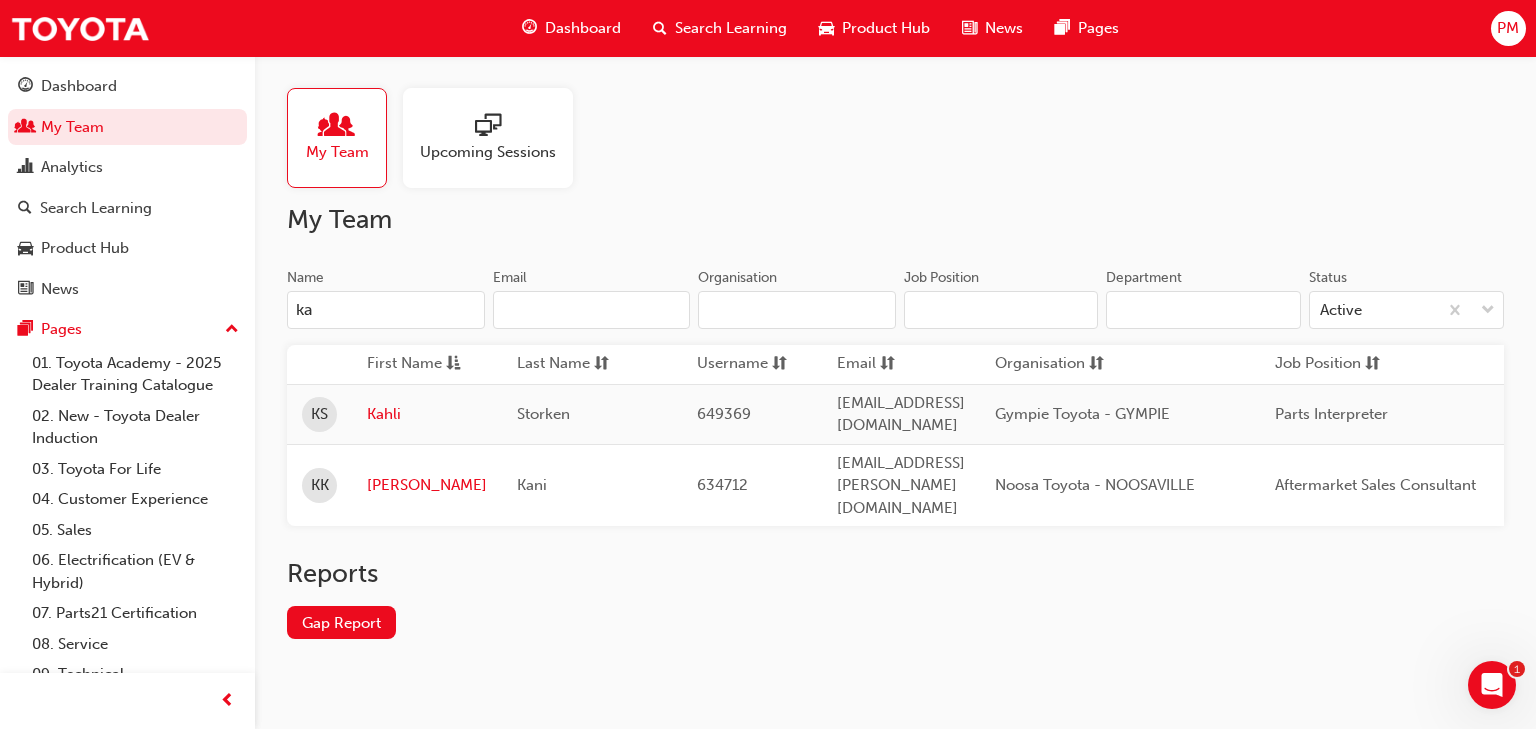type on "ka" 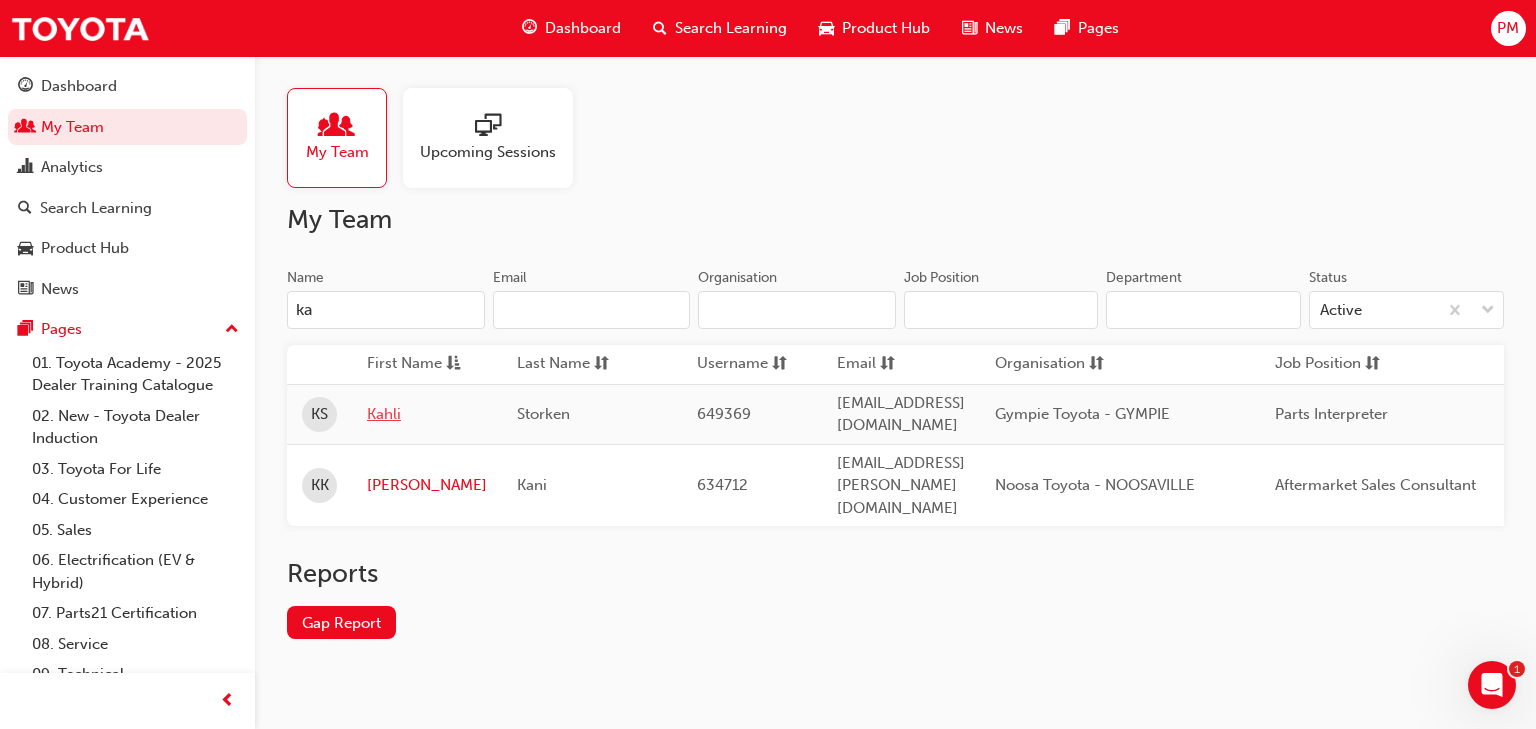 click on "Kahli" at bounding box center [427, 414] 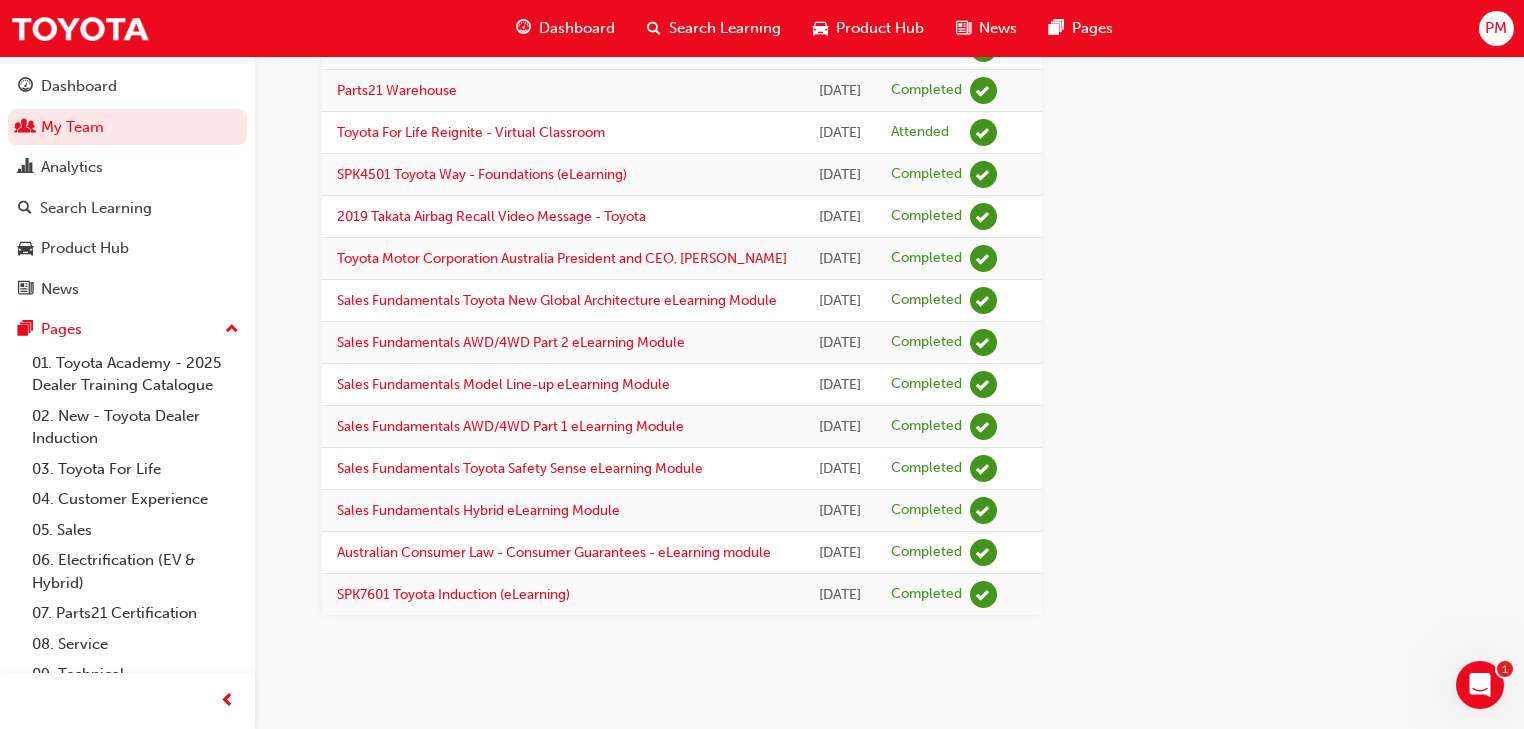 scroll, scrollTop: 1912, scrollLeft: 0, axis: vertical 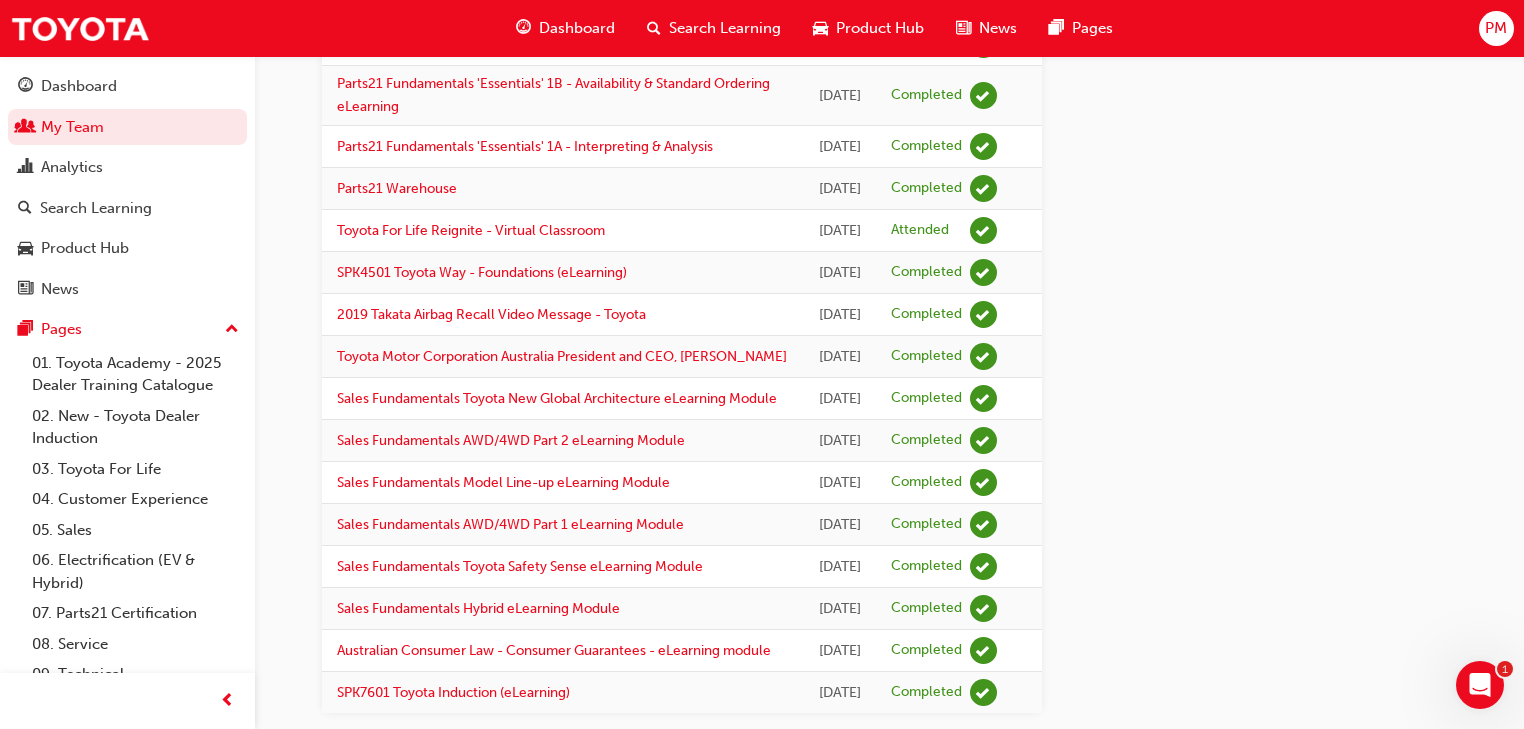 click on "Dashboard" at bounding box center [577, 28] 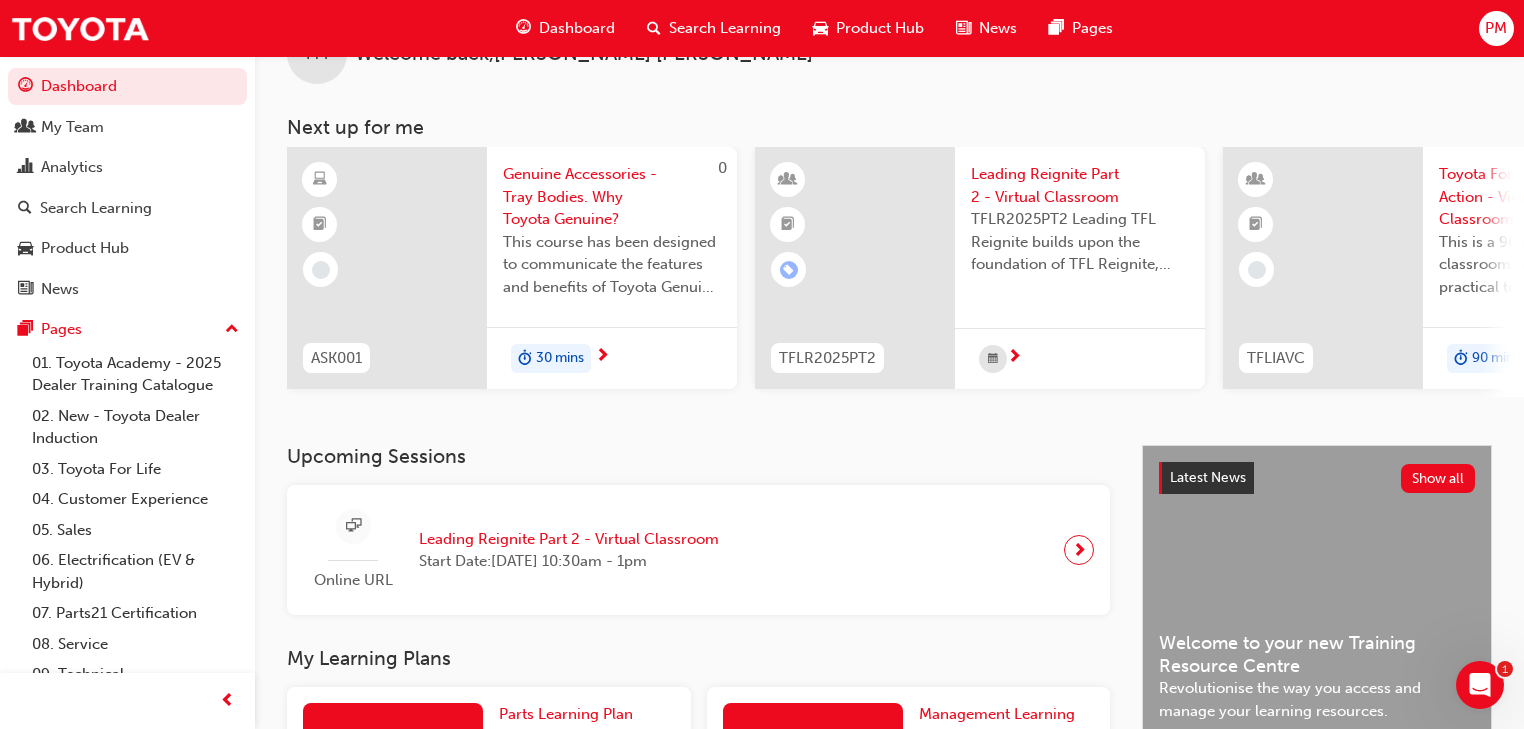 scroll, scrollTop: 0, scrollLeft: 0, axis: both 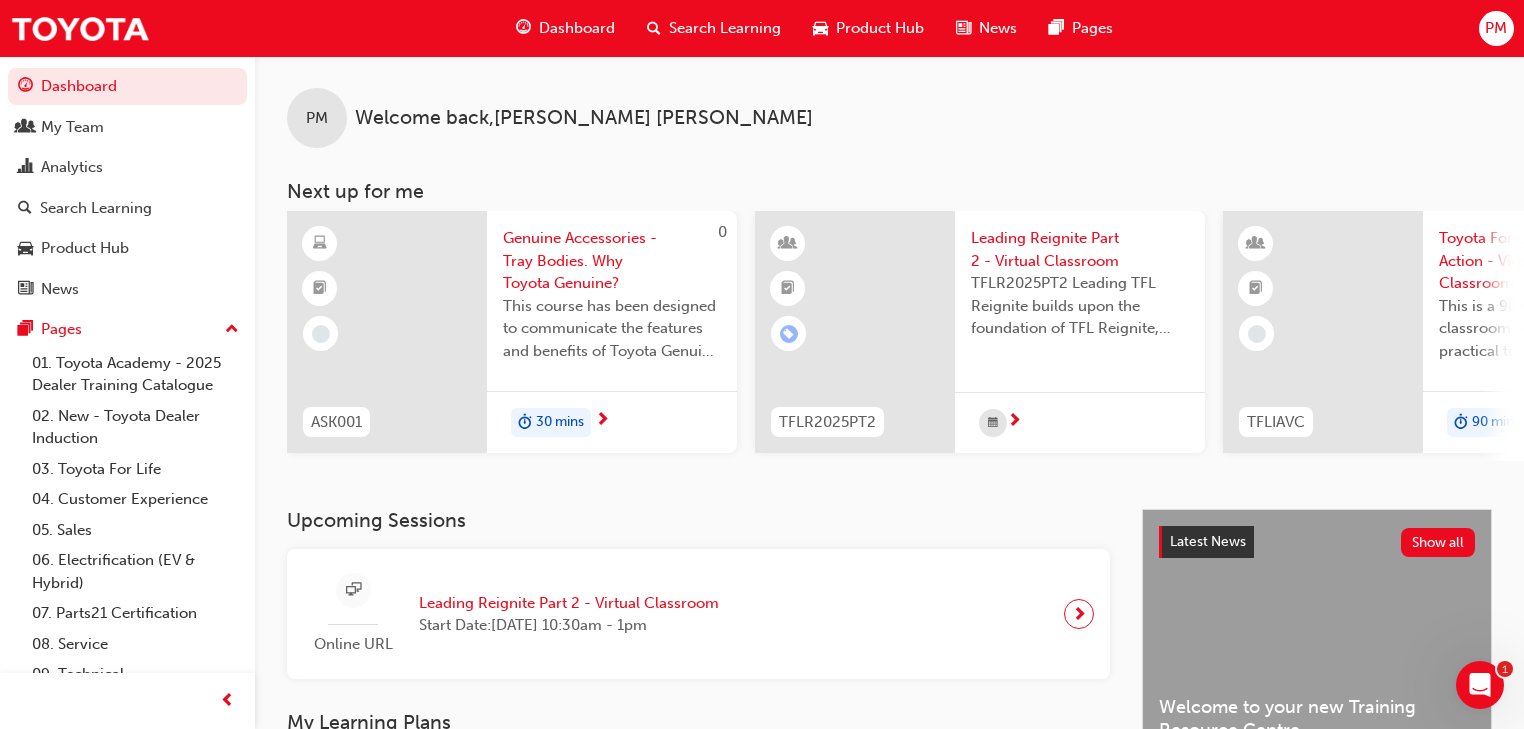 click on "PM" at bounding box center [317, 118] 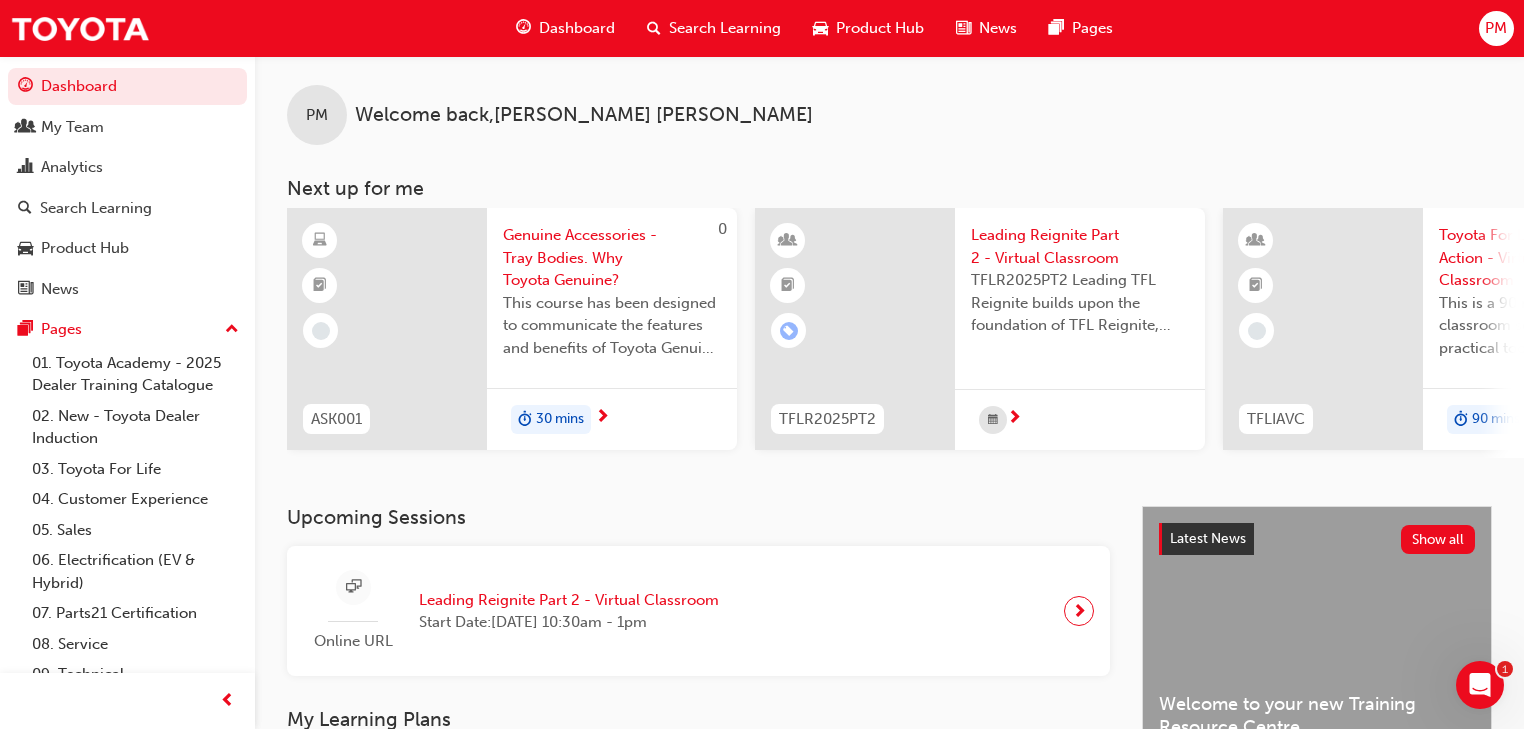 scroll, scrollTop: 0, scrollLeft: 0, axis: both 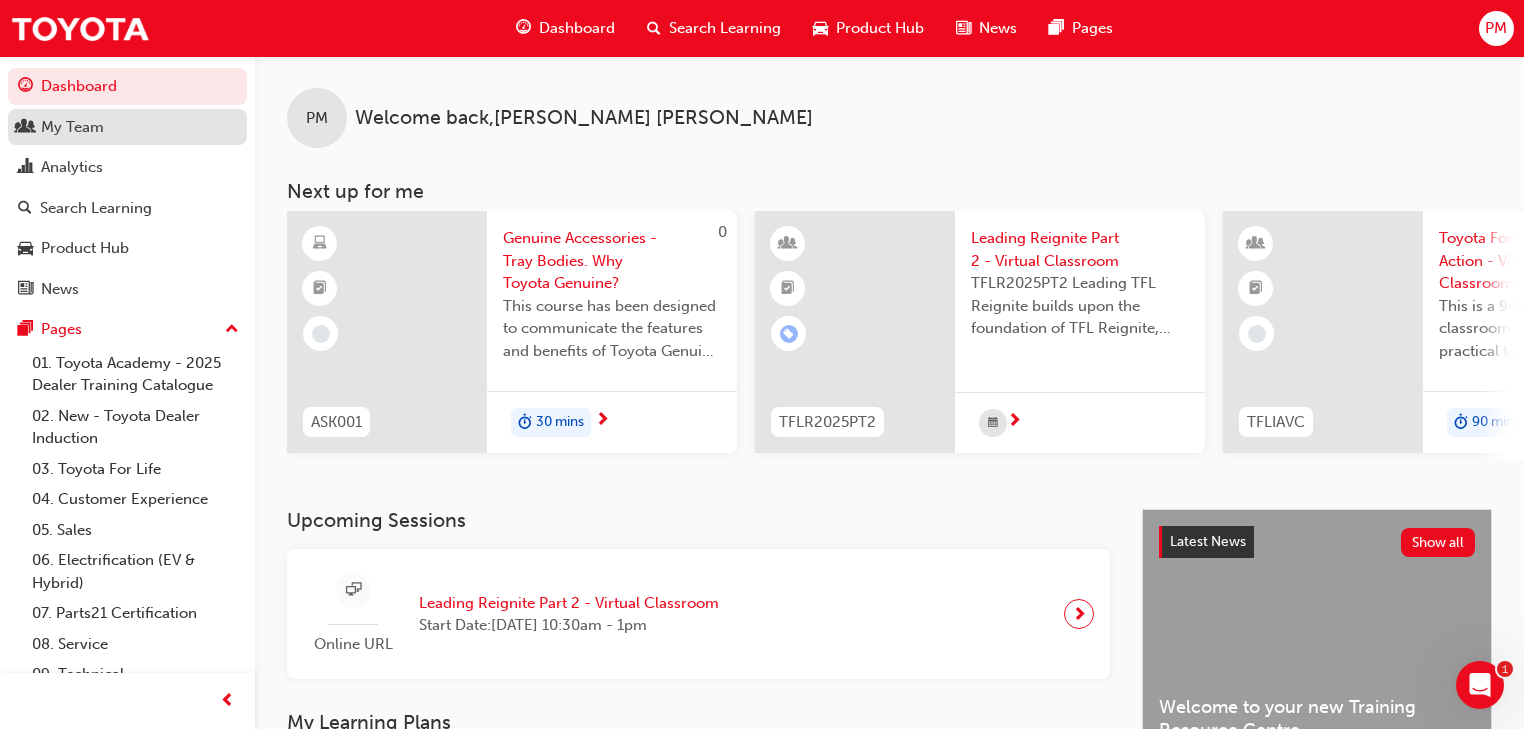 click on "My Team" at bounding box center (72, 127) 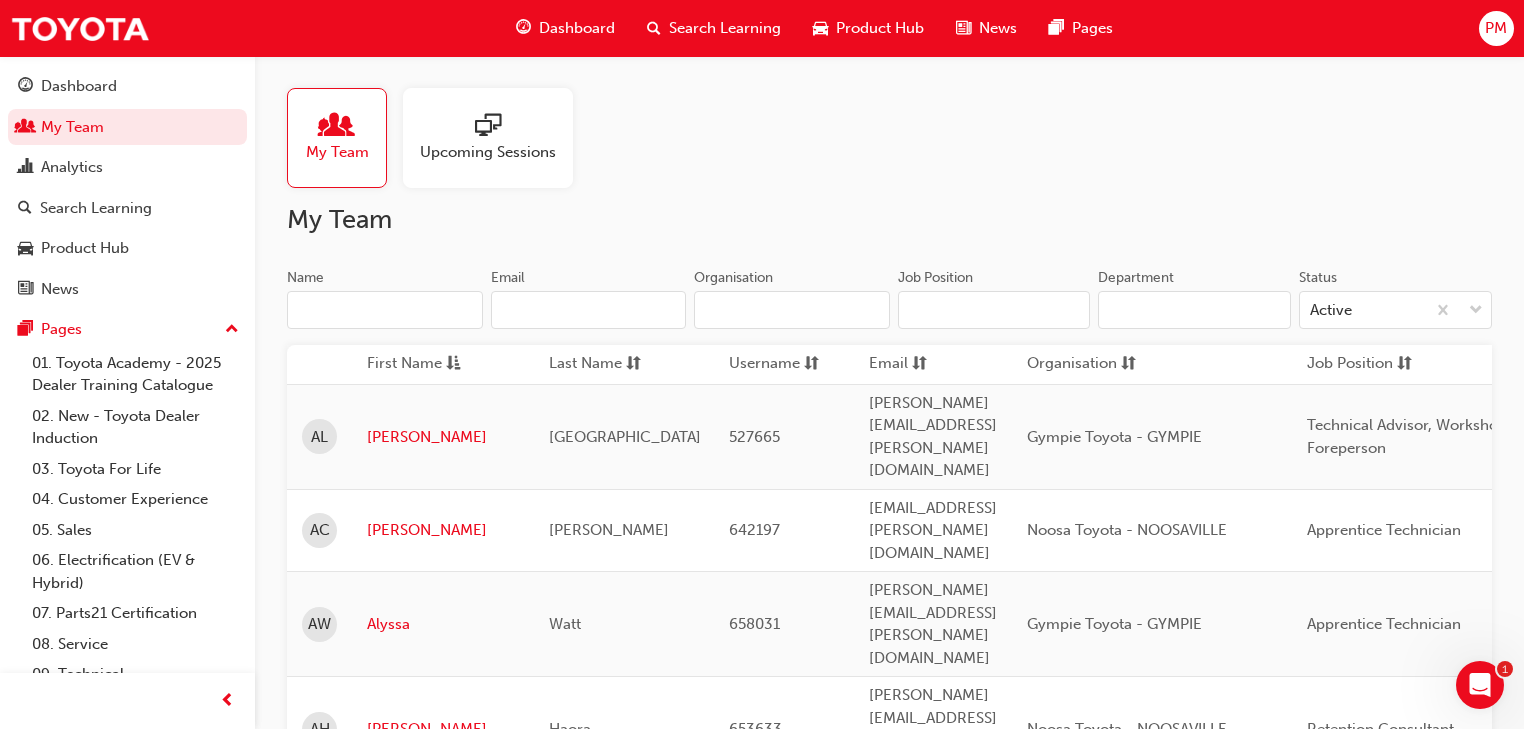 click on "Name" at bounding box center [385, 310] 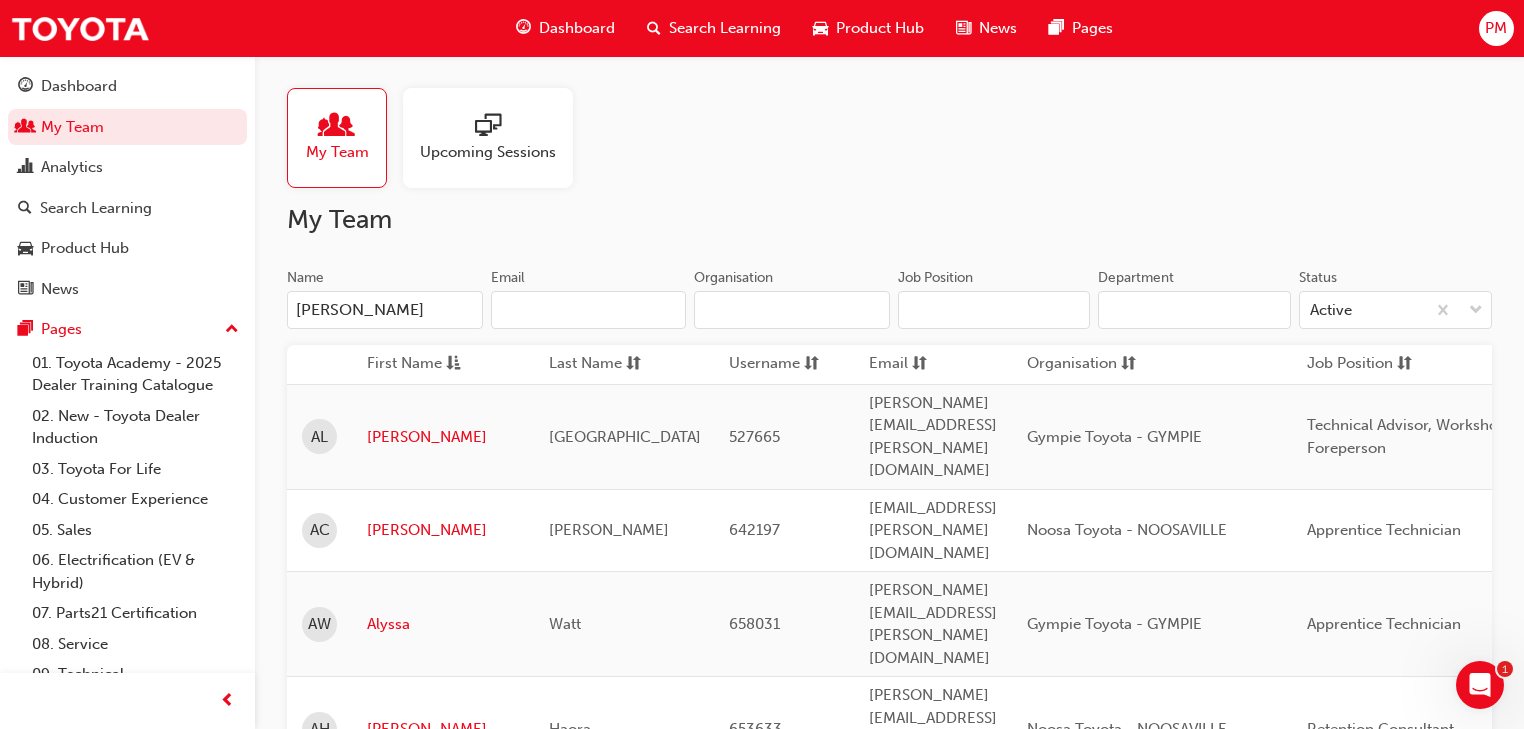 type on "Macklepaul2@gmail.com" 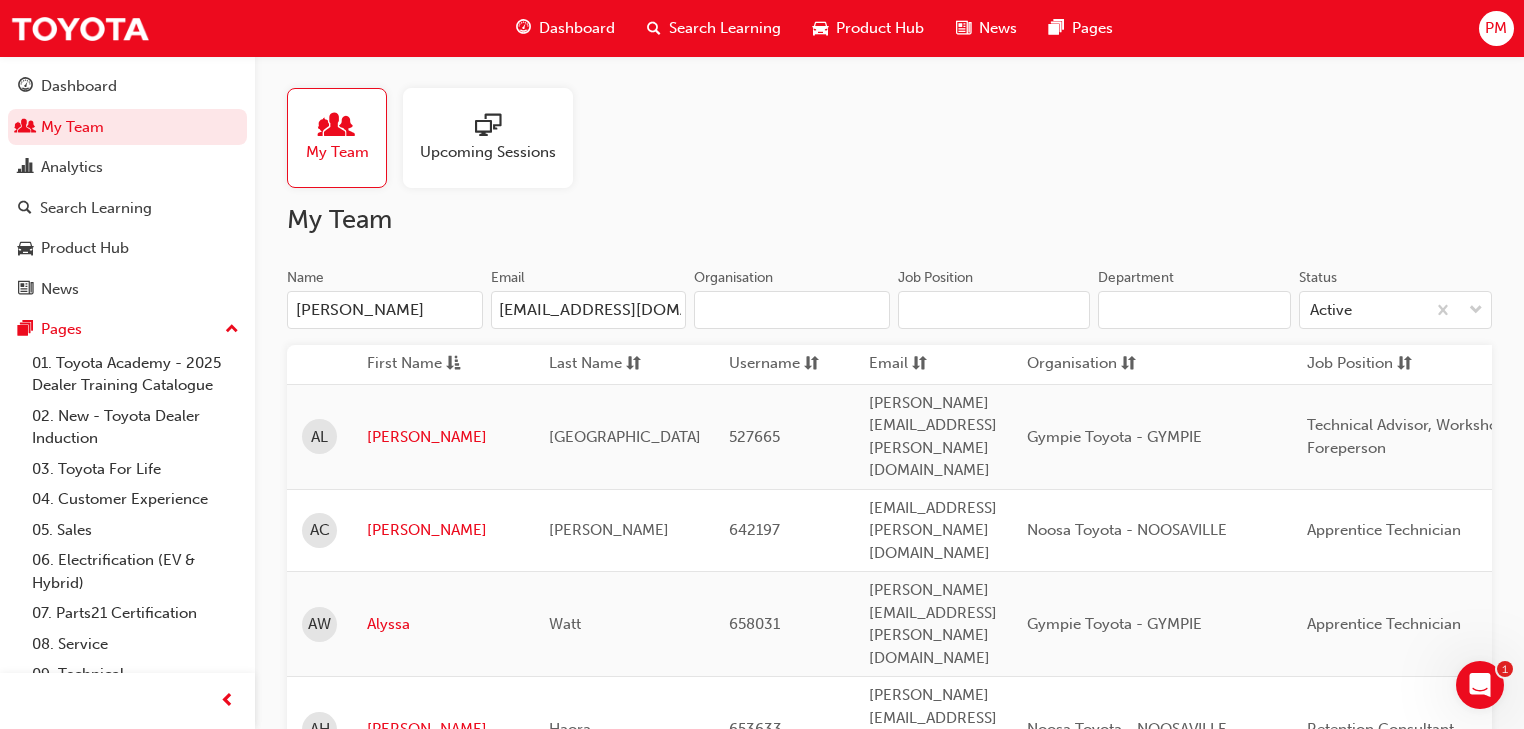 type on "paul mackle" 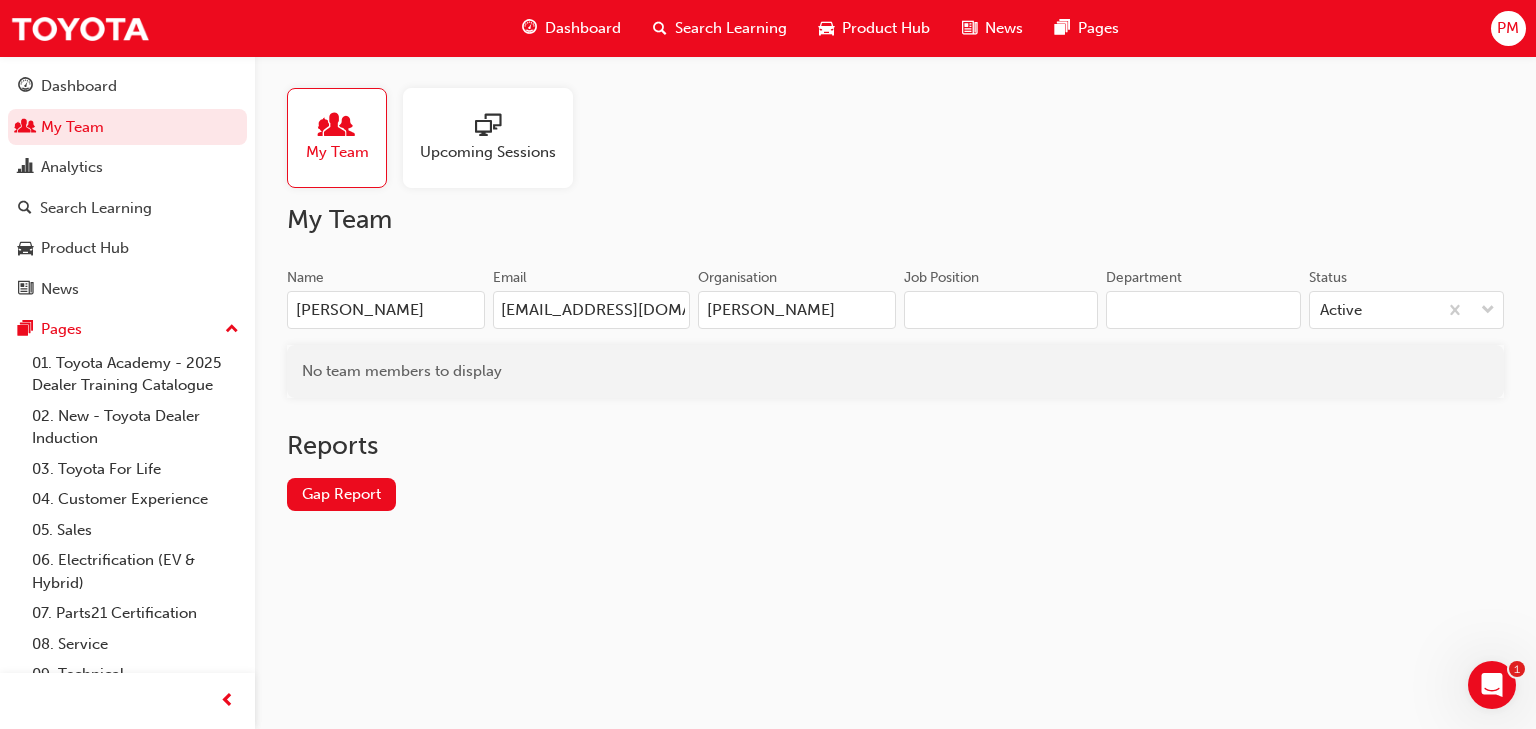 click on "My Team" at bounding box center (337, 152) 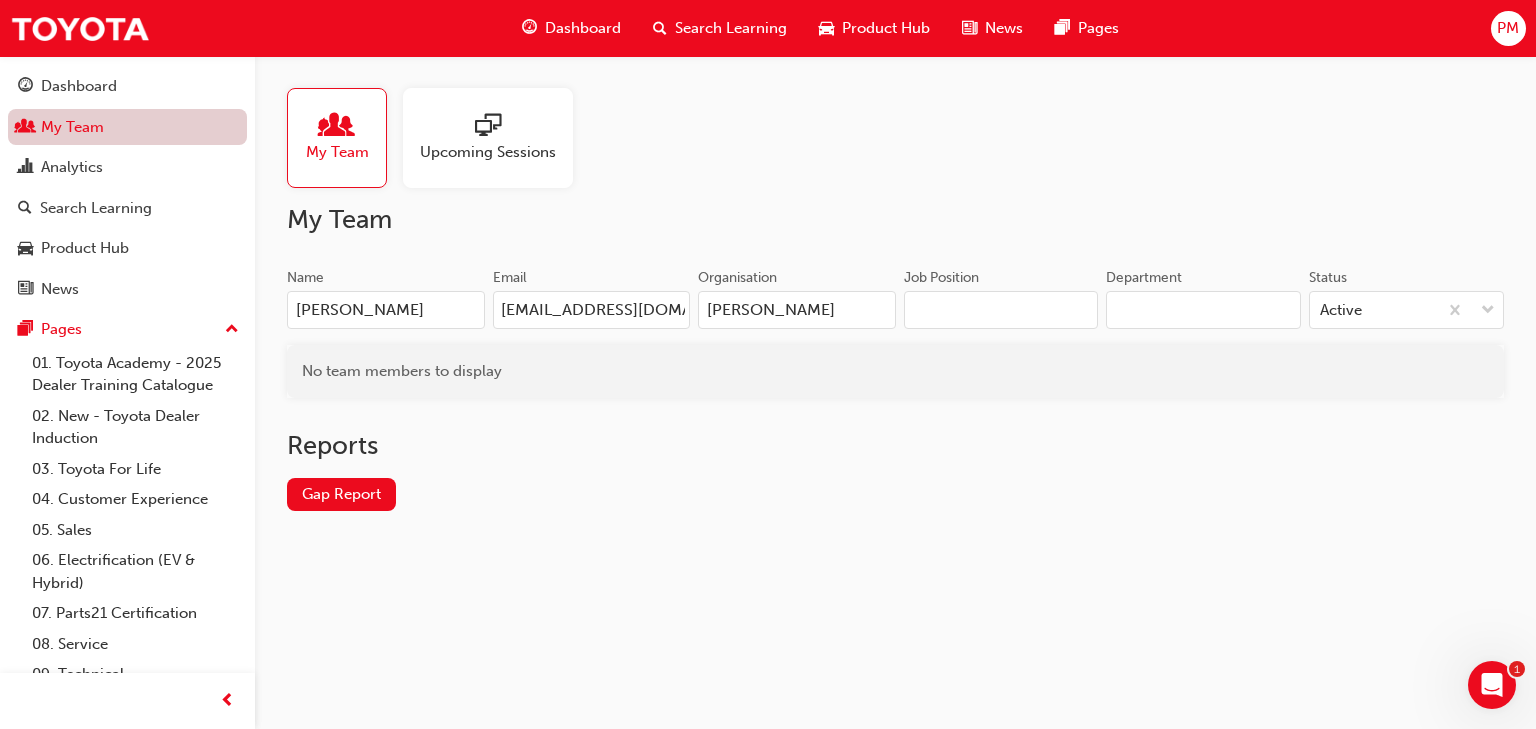 click on "My Team" at bounding box center [127, 127] 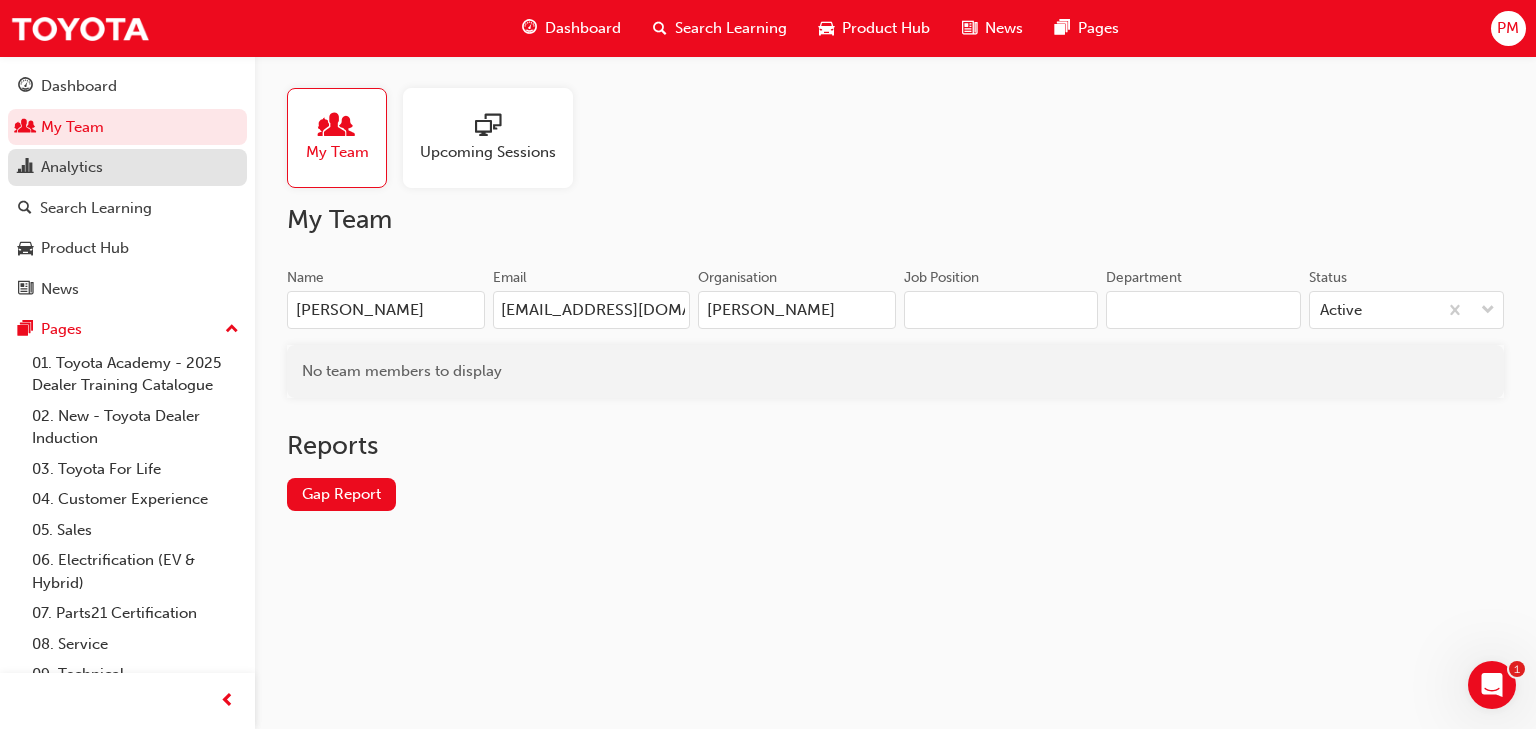 click on "Analytics" at bounding box center (72, 167) 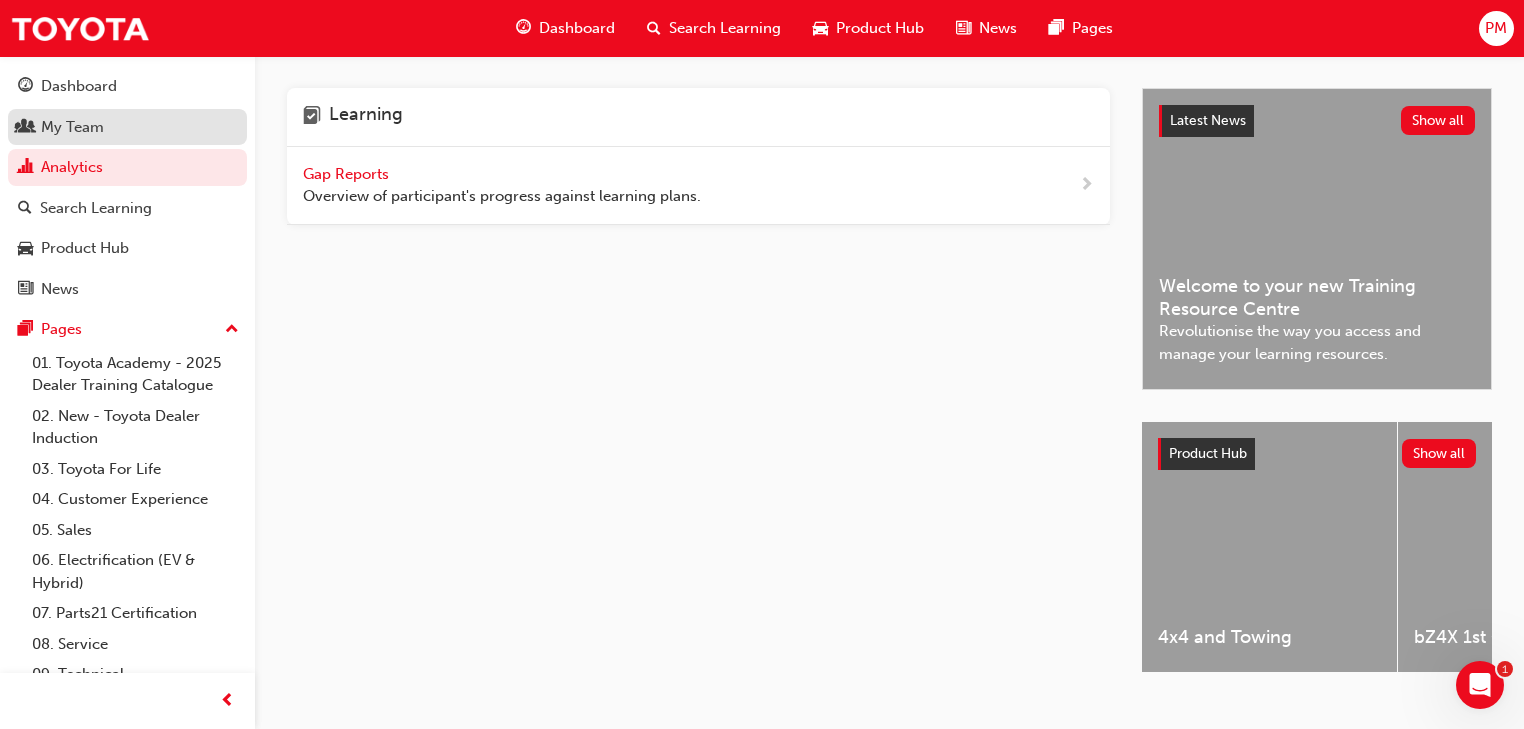 click on "My Team" at bounding box center (72, 127) 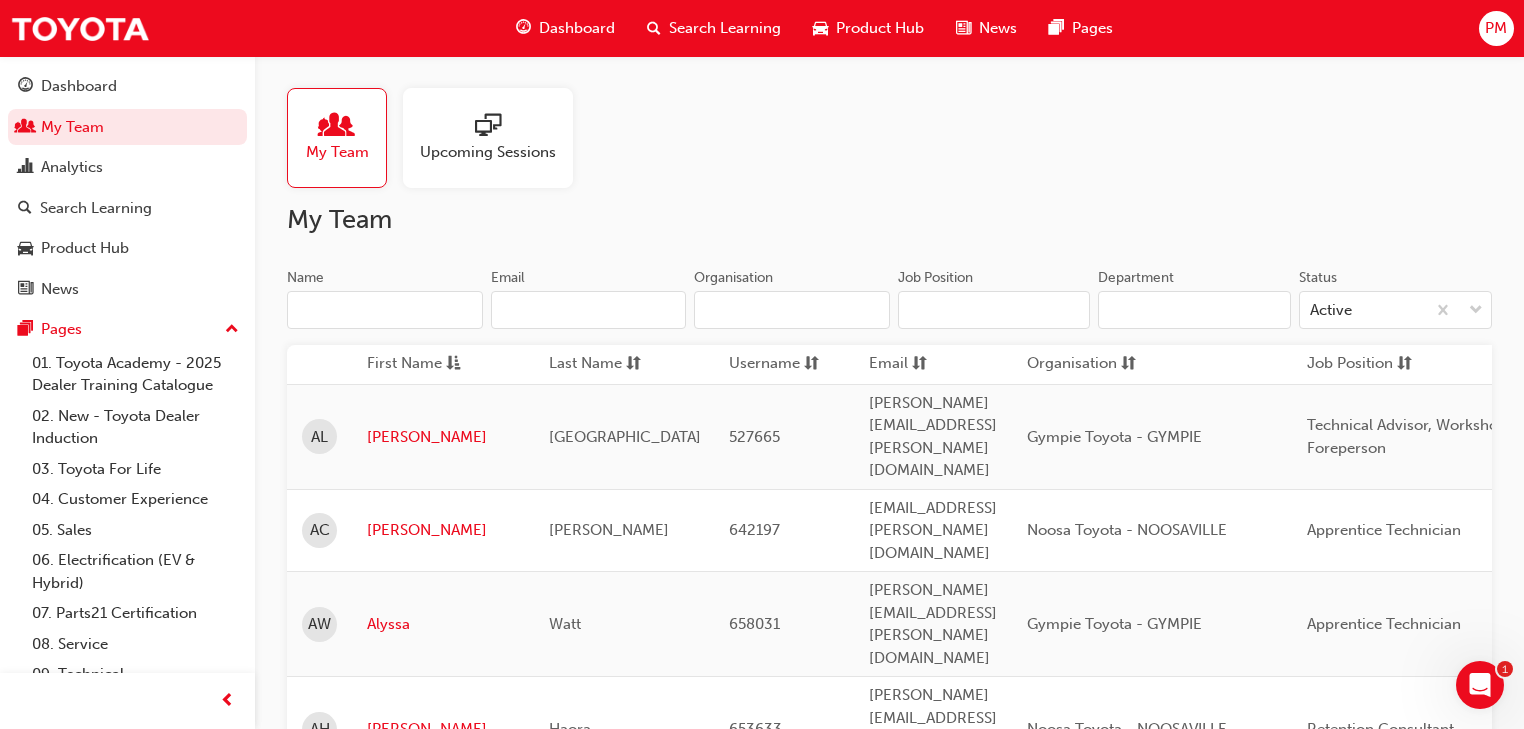 click on "Name" at bounding box center [385, 310] 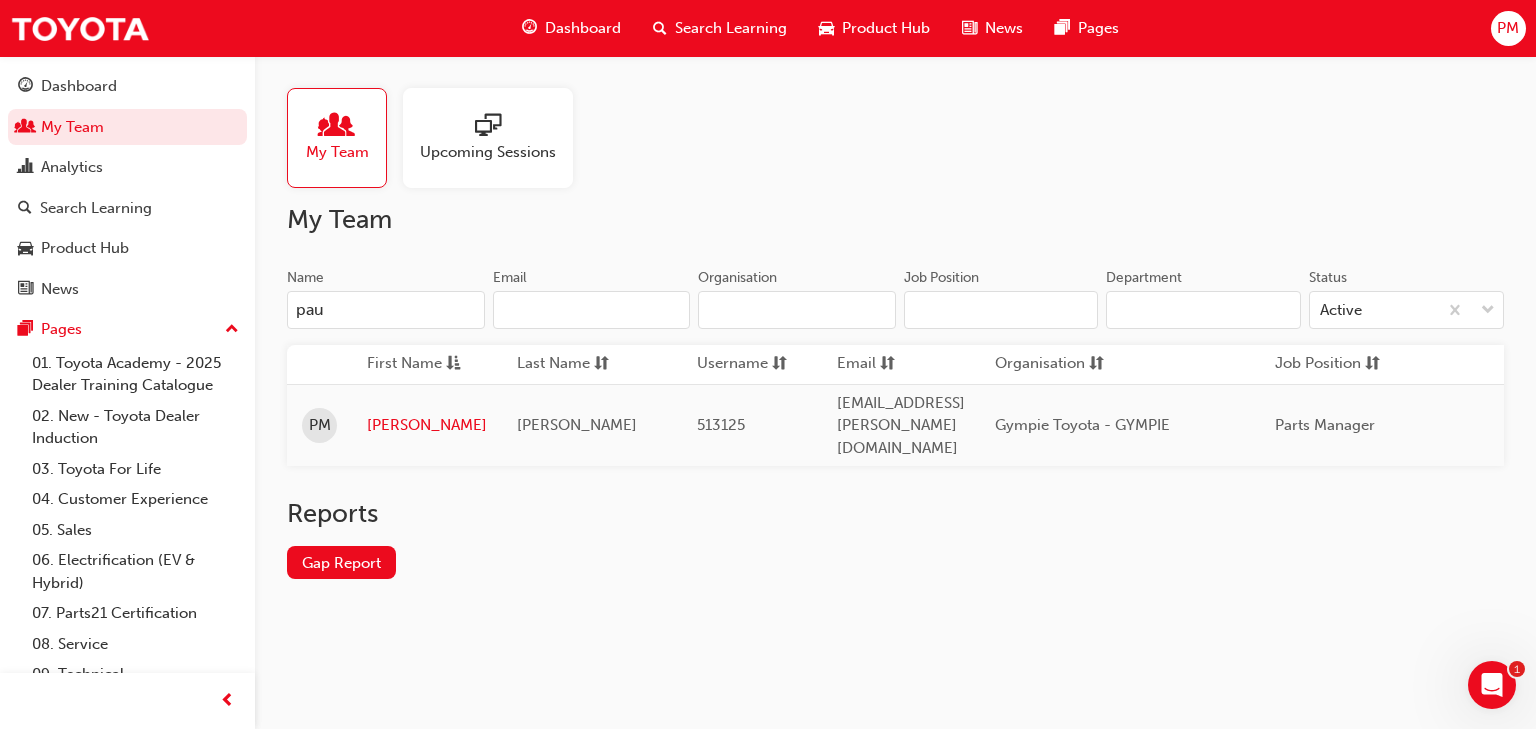 type on "Paul Mackle" 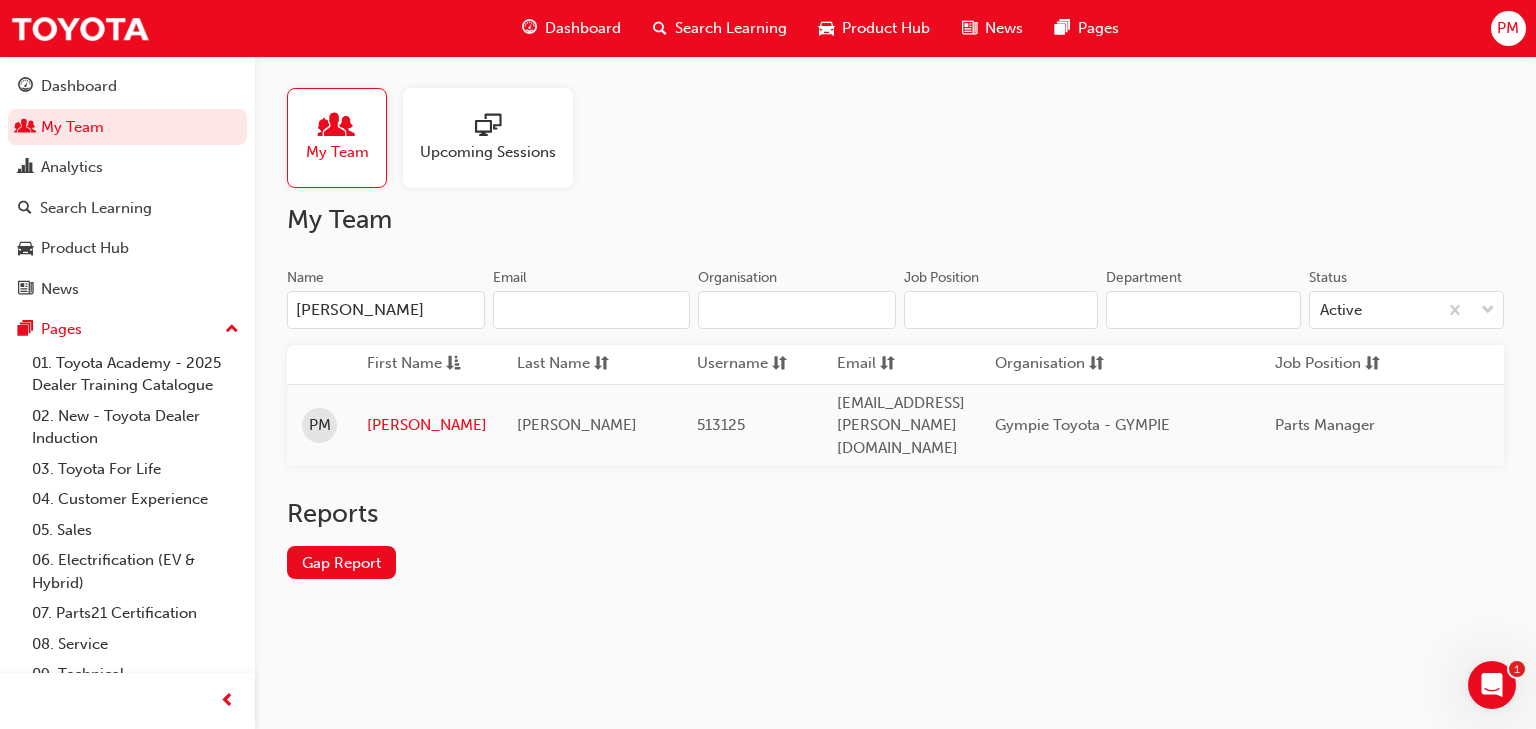 type on "Macklepaul2@gmail.com" 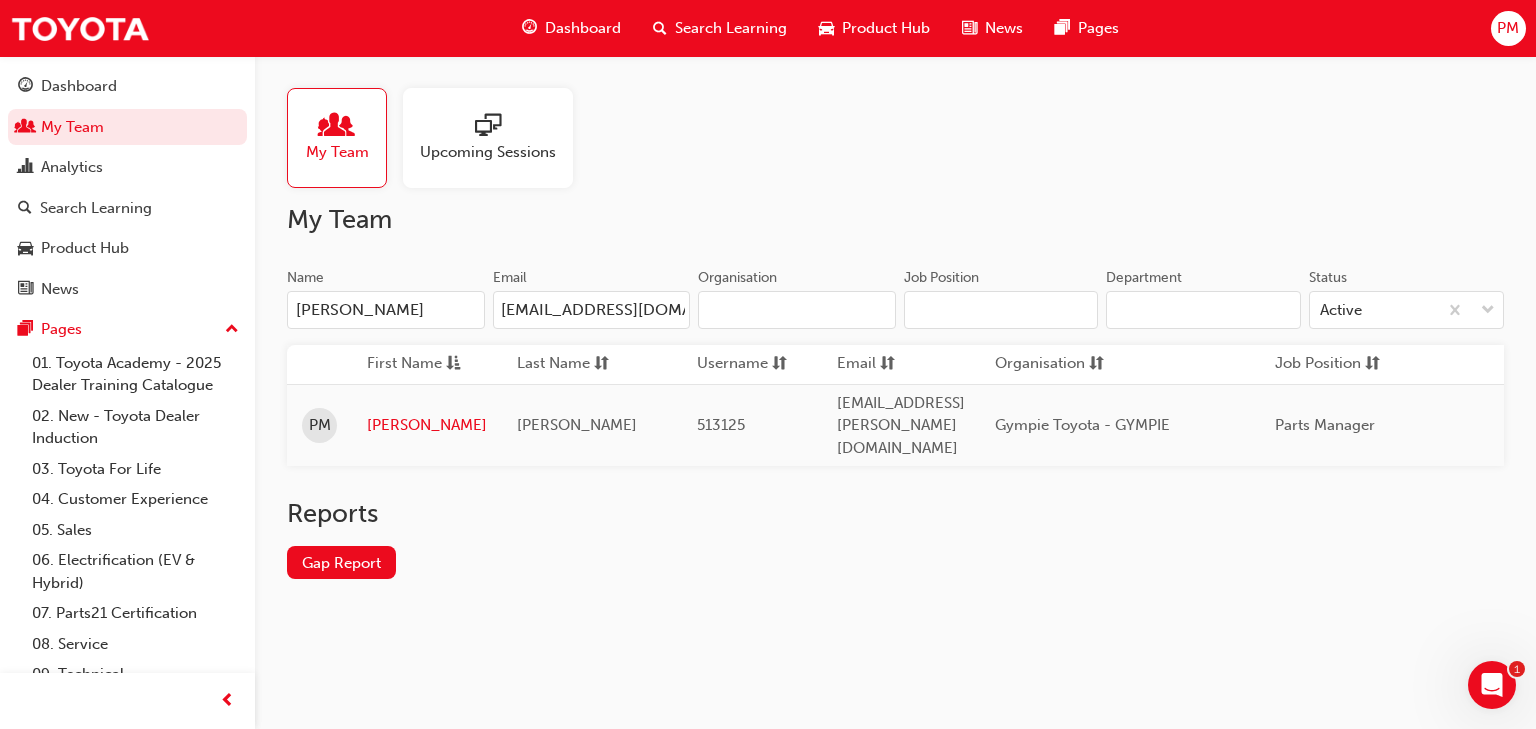 type on "paul mackle" 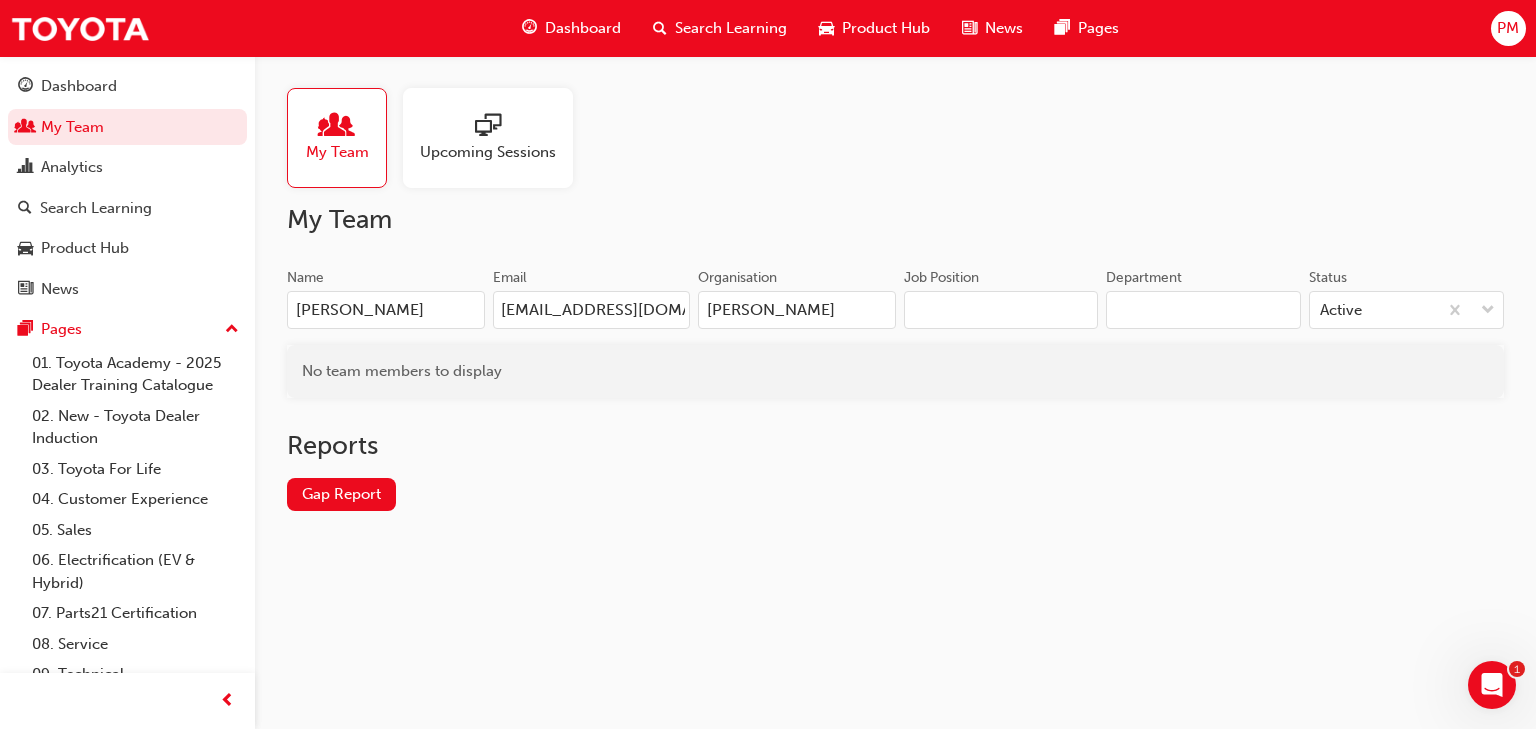 click on "Dashboard" at bounding box center [583, 28] 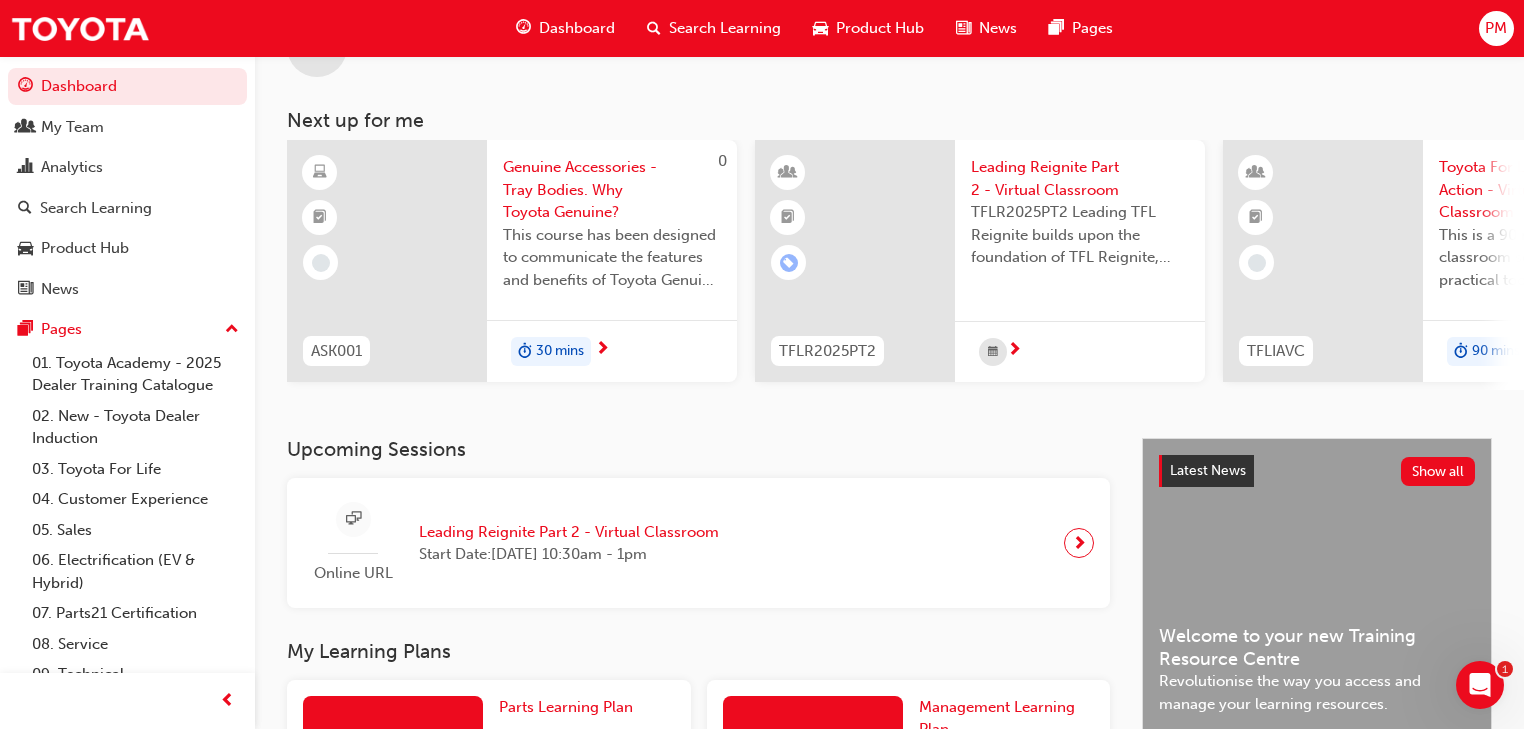 scroll, scrollTop: 0, scrollLeft: 0, axis: both 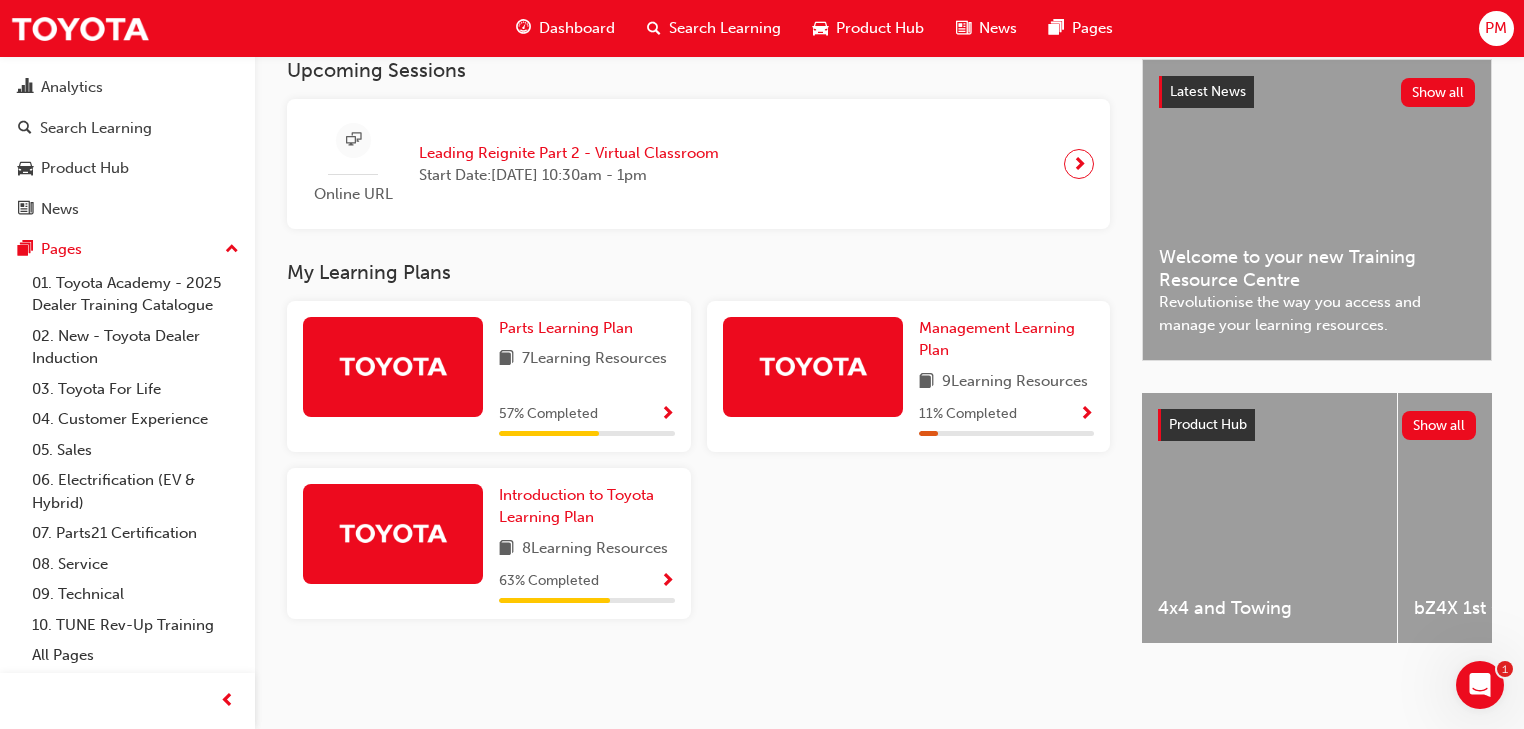 click at bounding box center (393, 365) 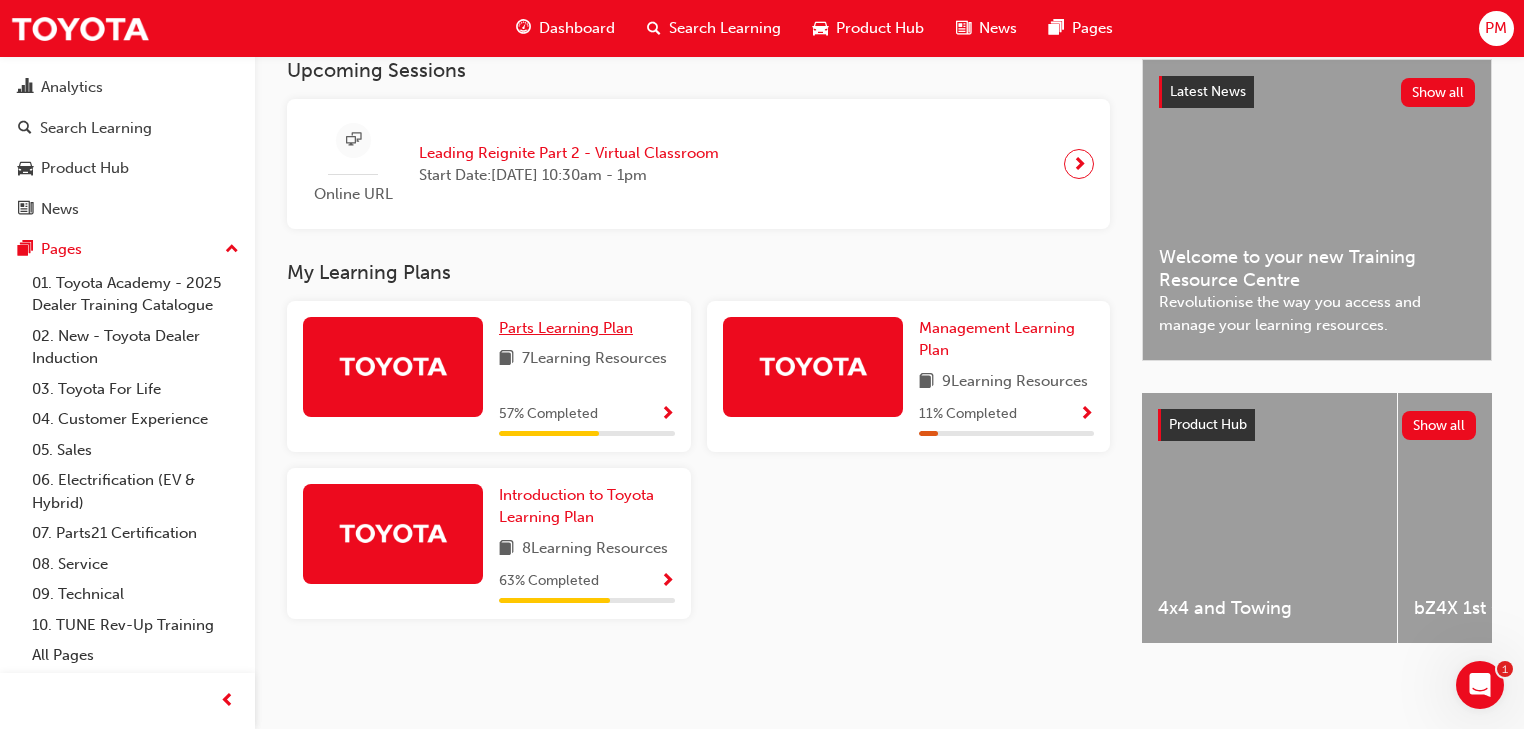 click on "Parts Learning Plan" at bounding box center [566, 328] 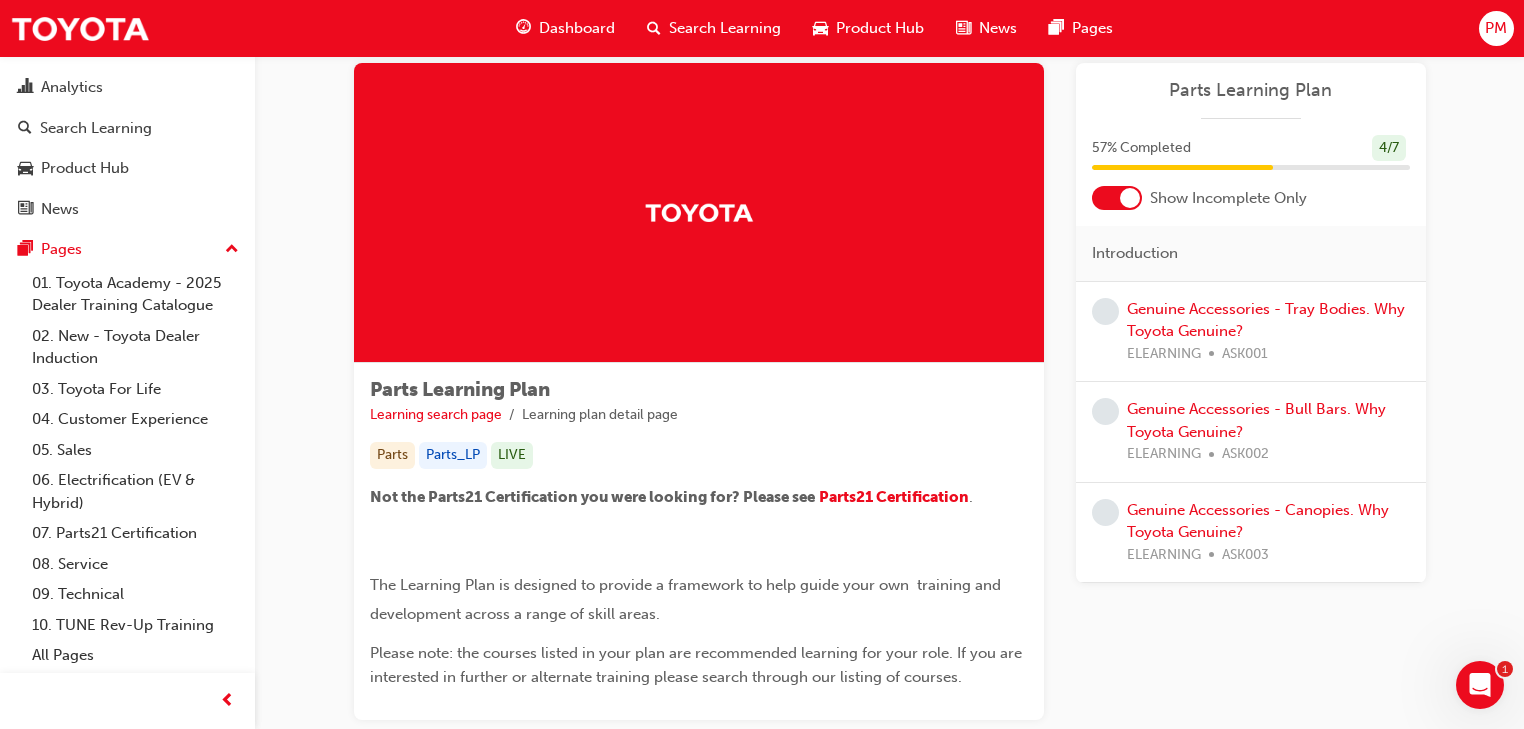scroll, scrollTop: 0, scrollLeft: 0, axis: both 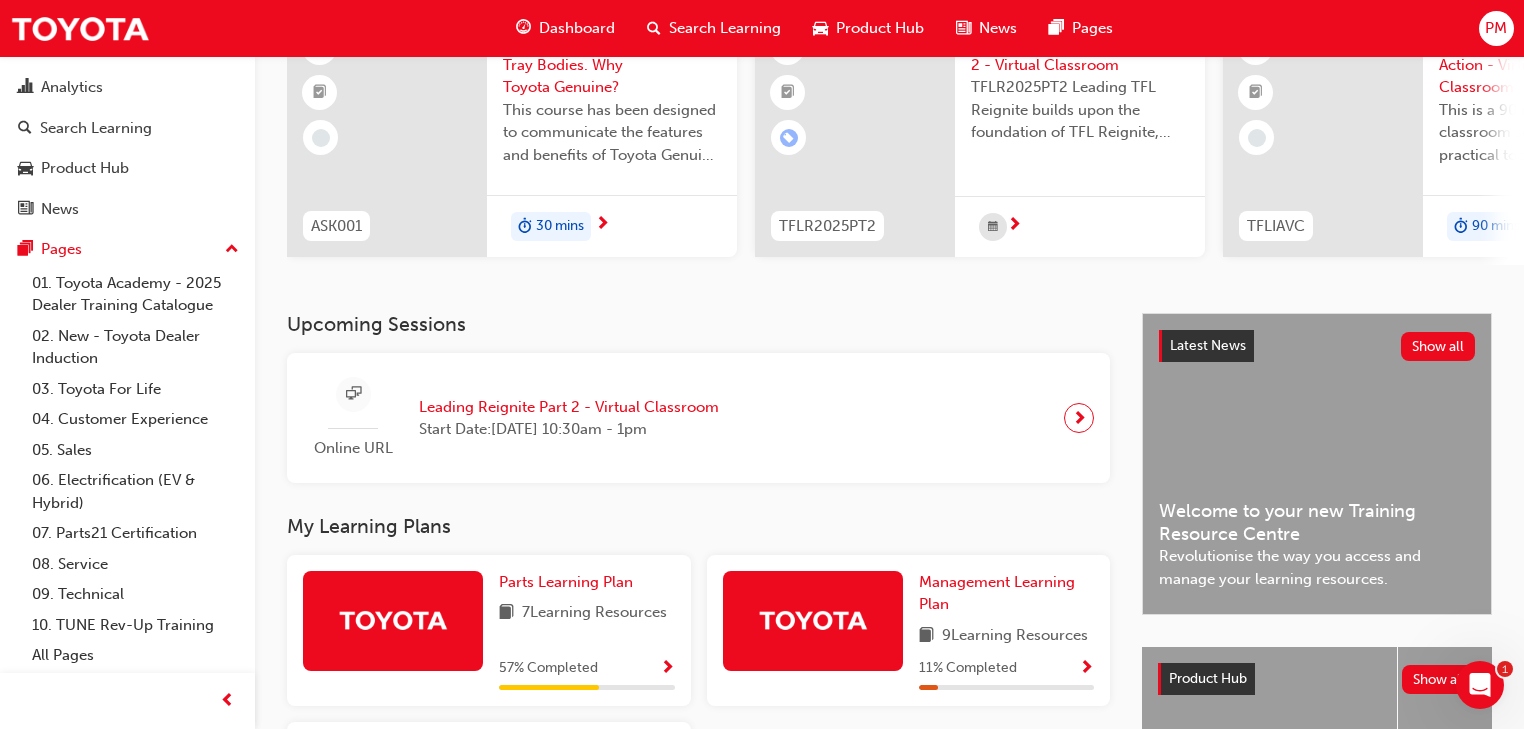 click at bounding box center (1079, 418) 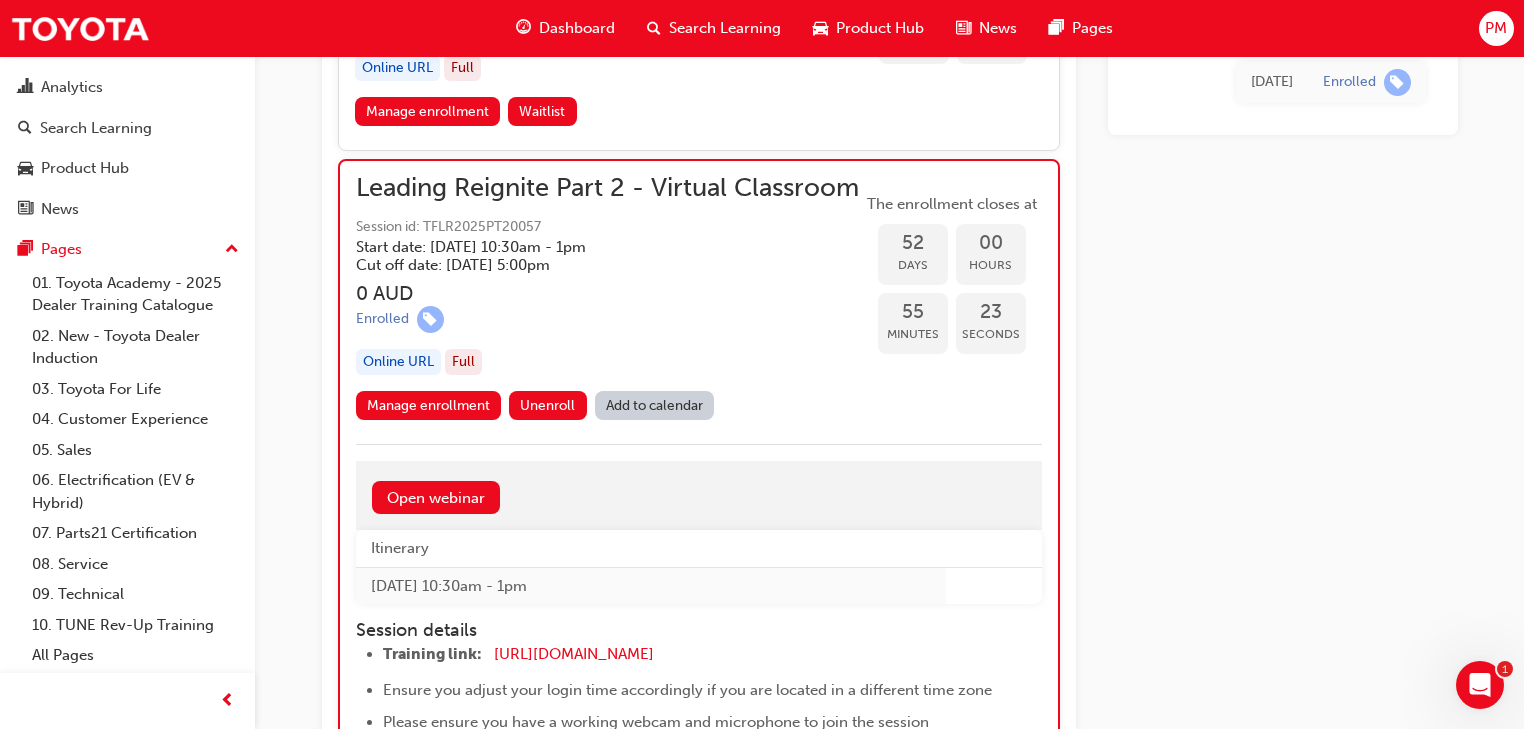 scroll, scrollTop: 12278, scrollLeft: 0, axis: vertical 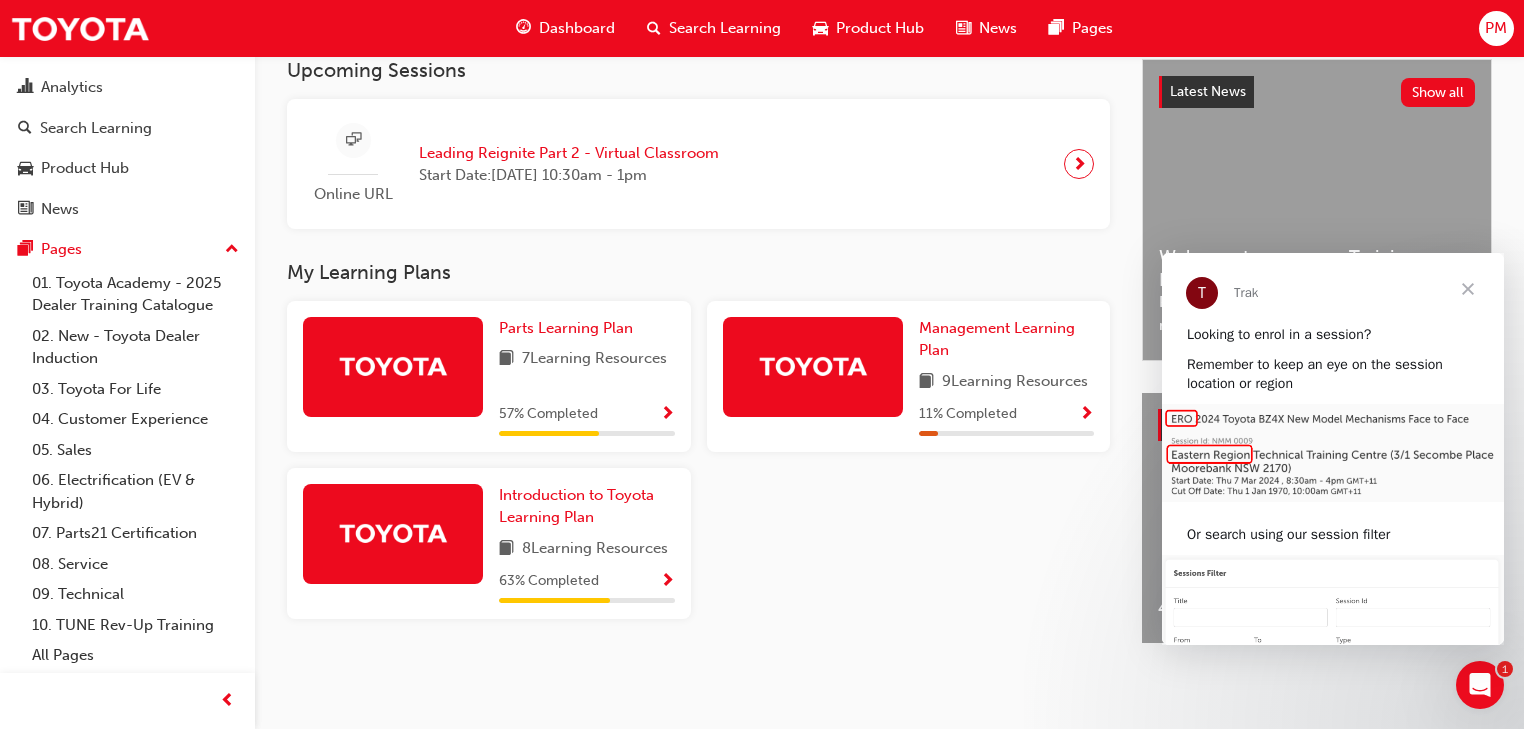 click at bounding box center [813, 365] 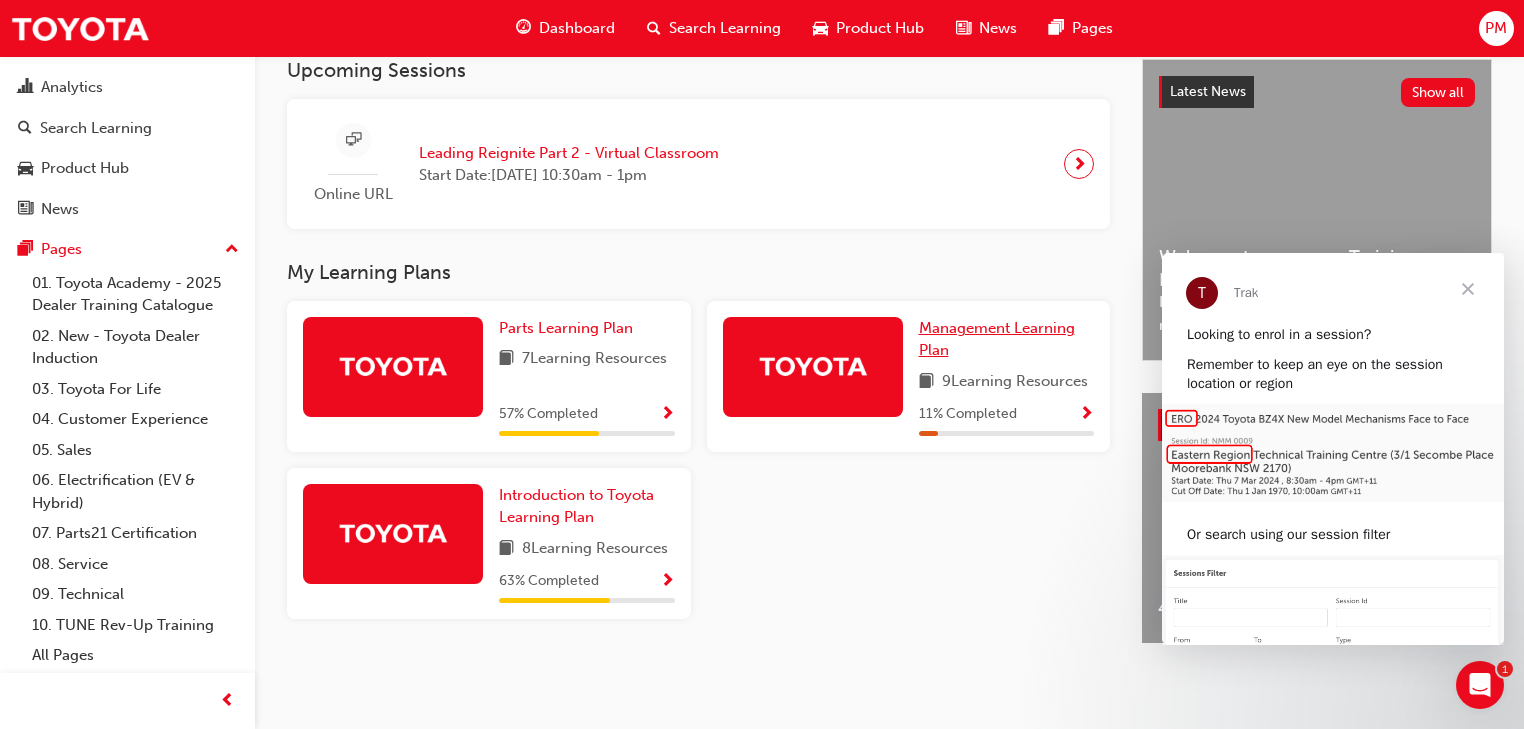 click on "Management Learning Plan" at bounding box center [997, 339] 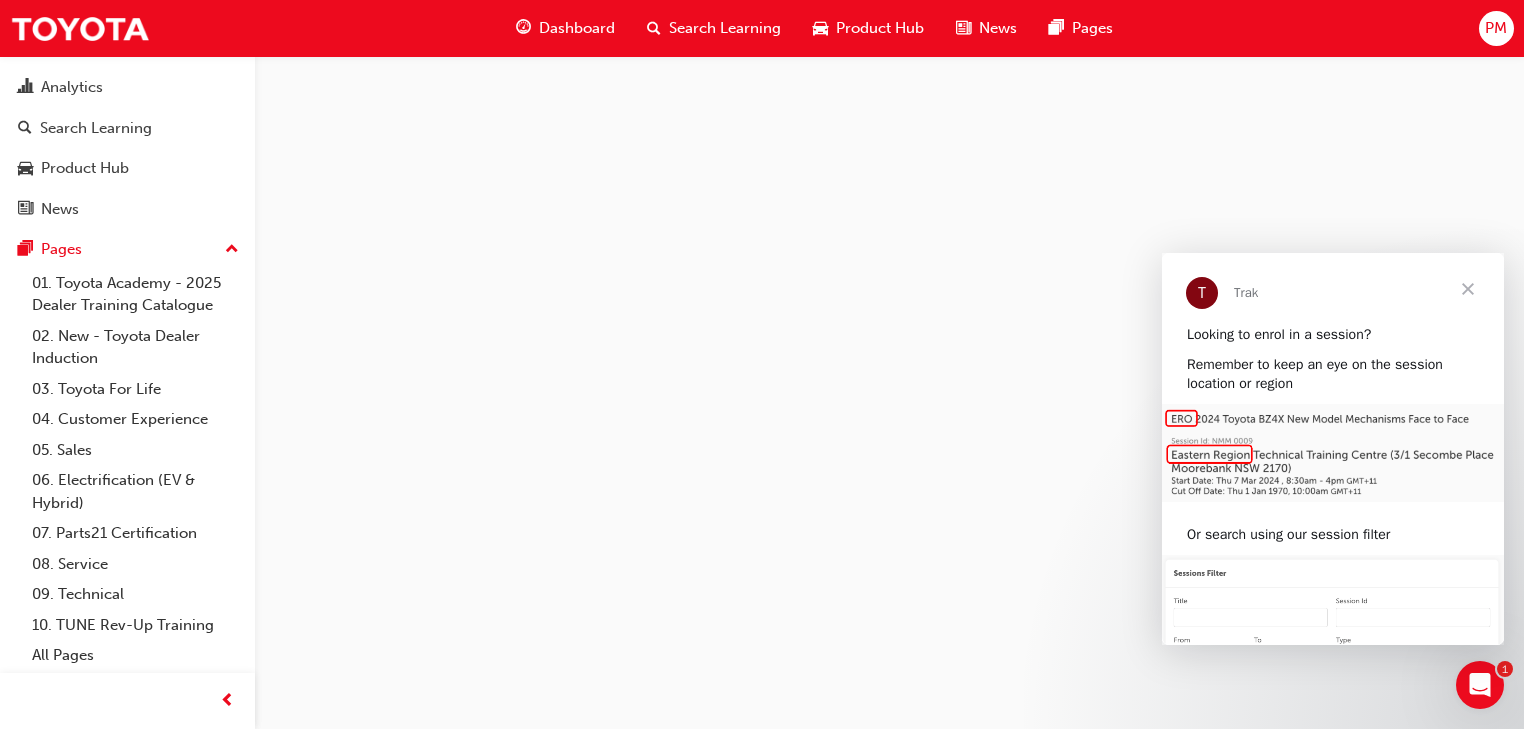 scroll, scrollTop: 0, scrollLeft: 0, axis: both 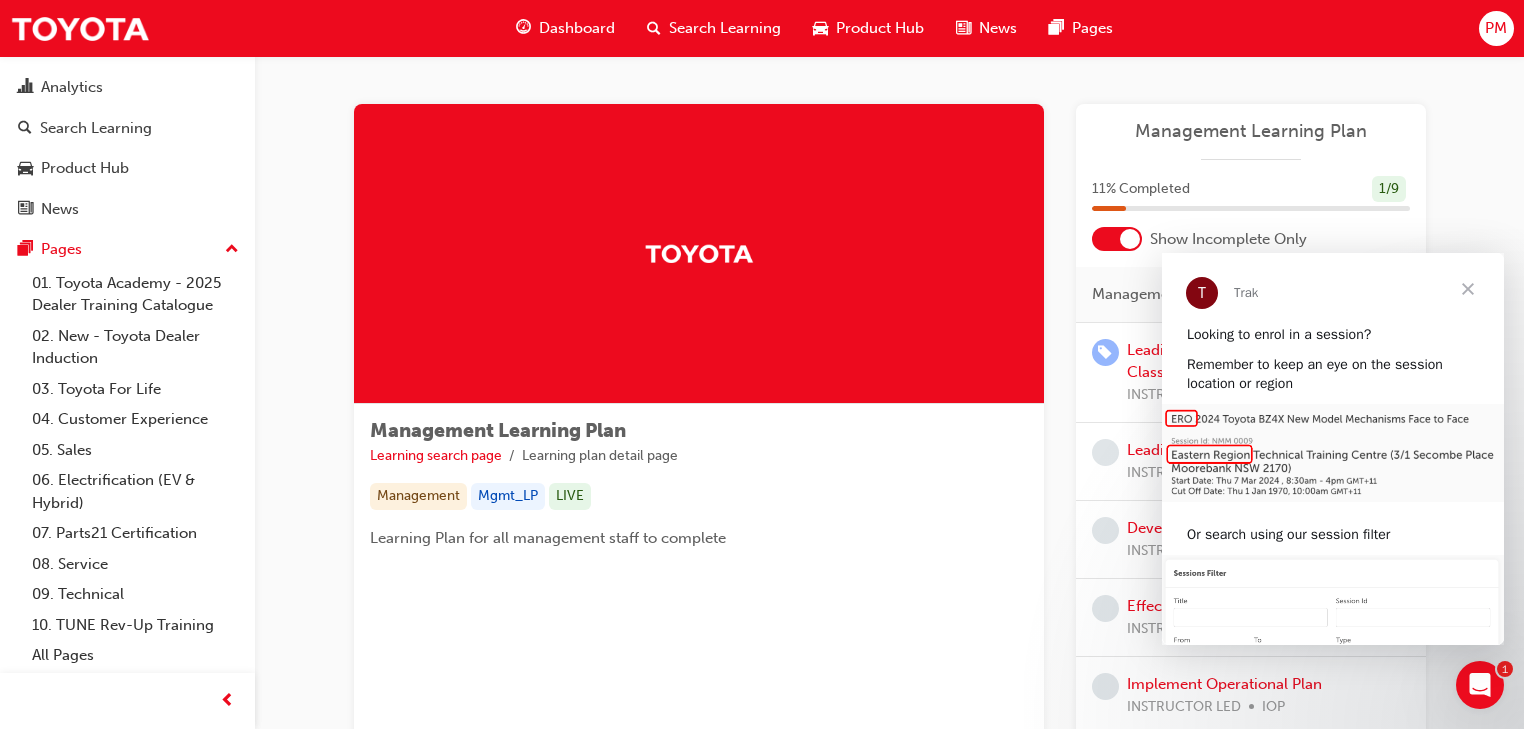 click at bounding box center (1468, 289) 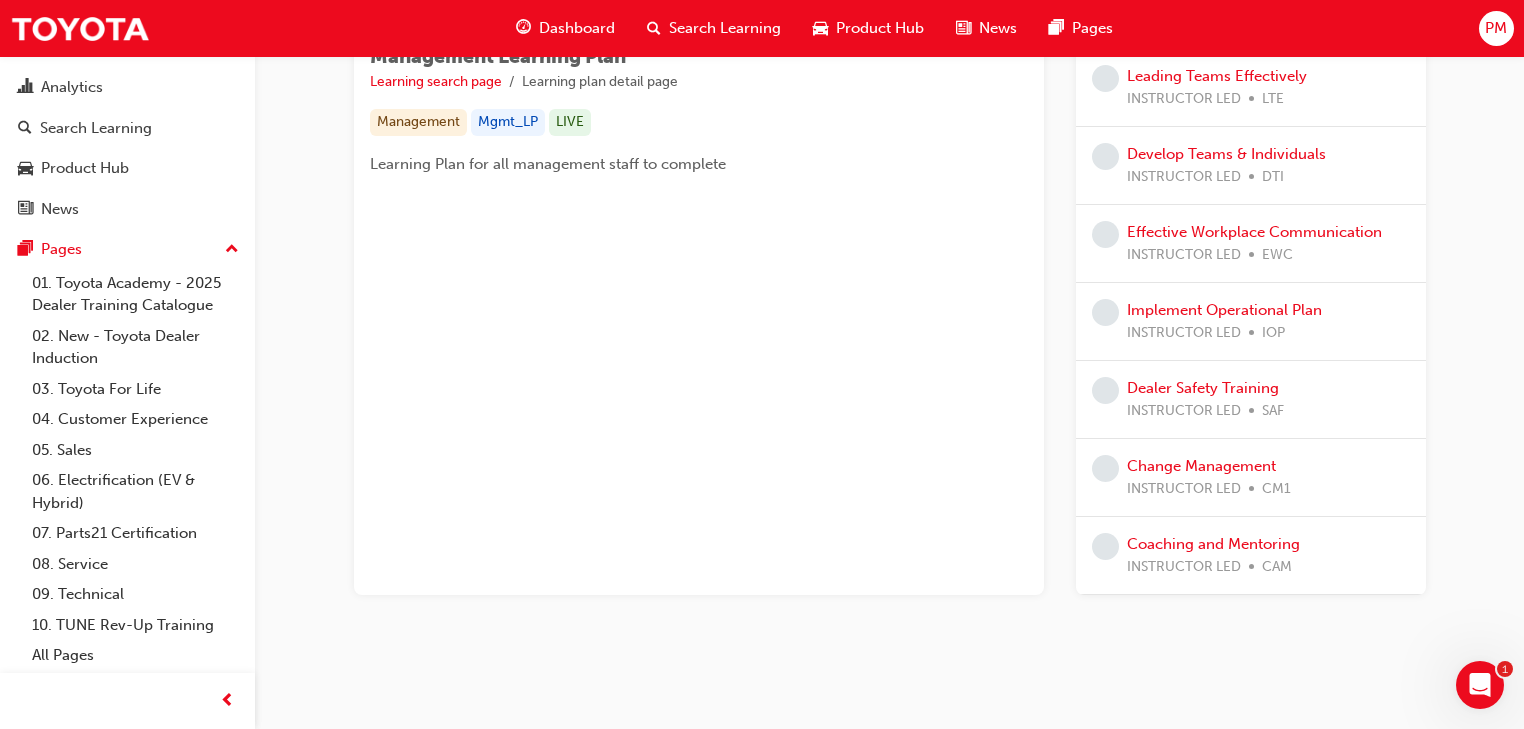 scroll, scrollTop: 384, scrollLeft: 0, axis: vertical 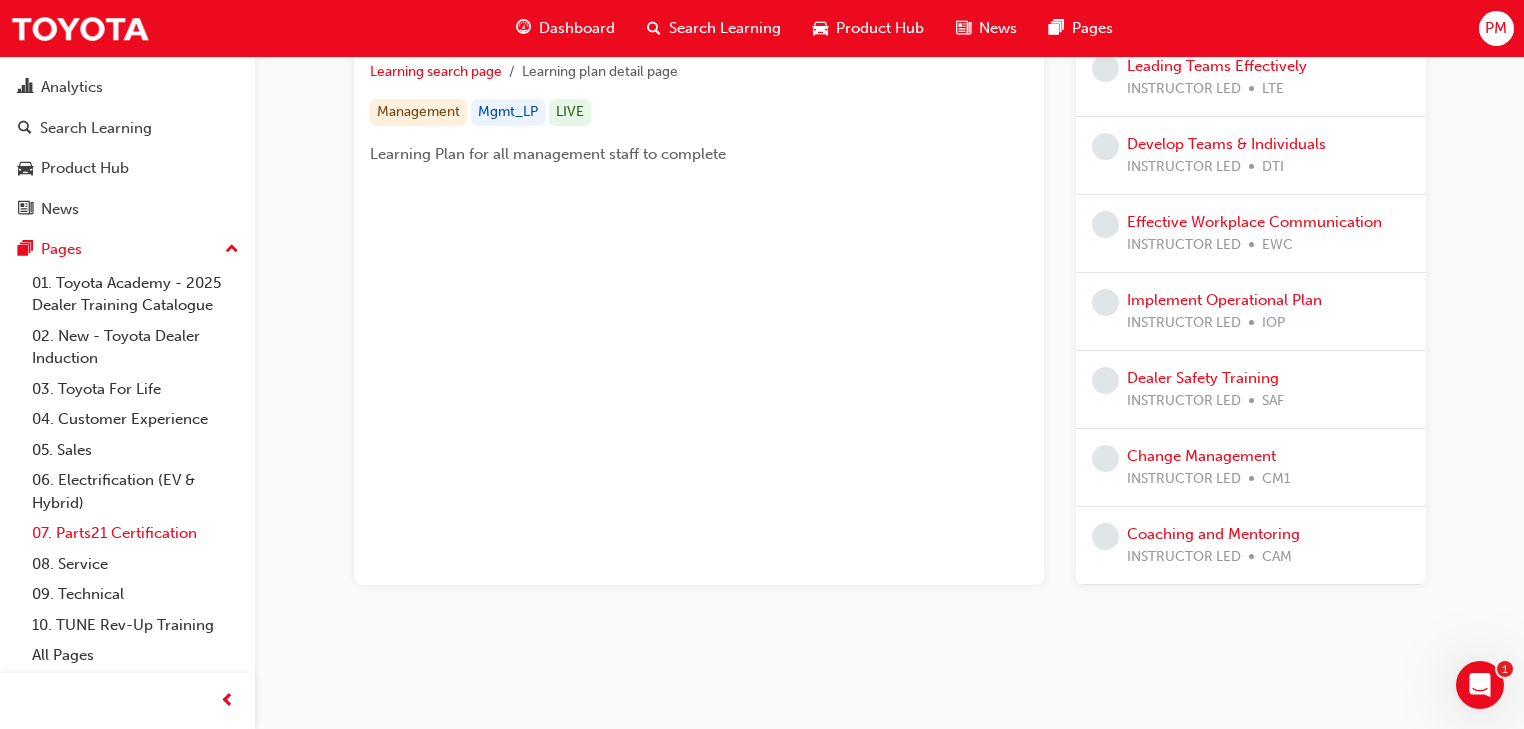 click on "07. Parts21 Certification" at bounding box center [135, 533] 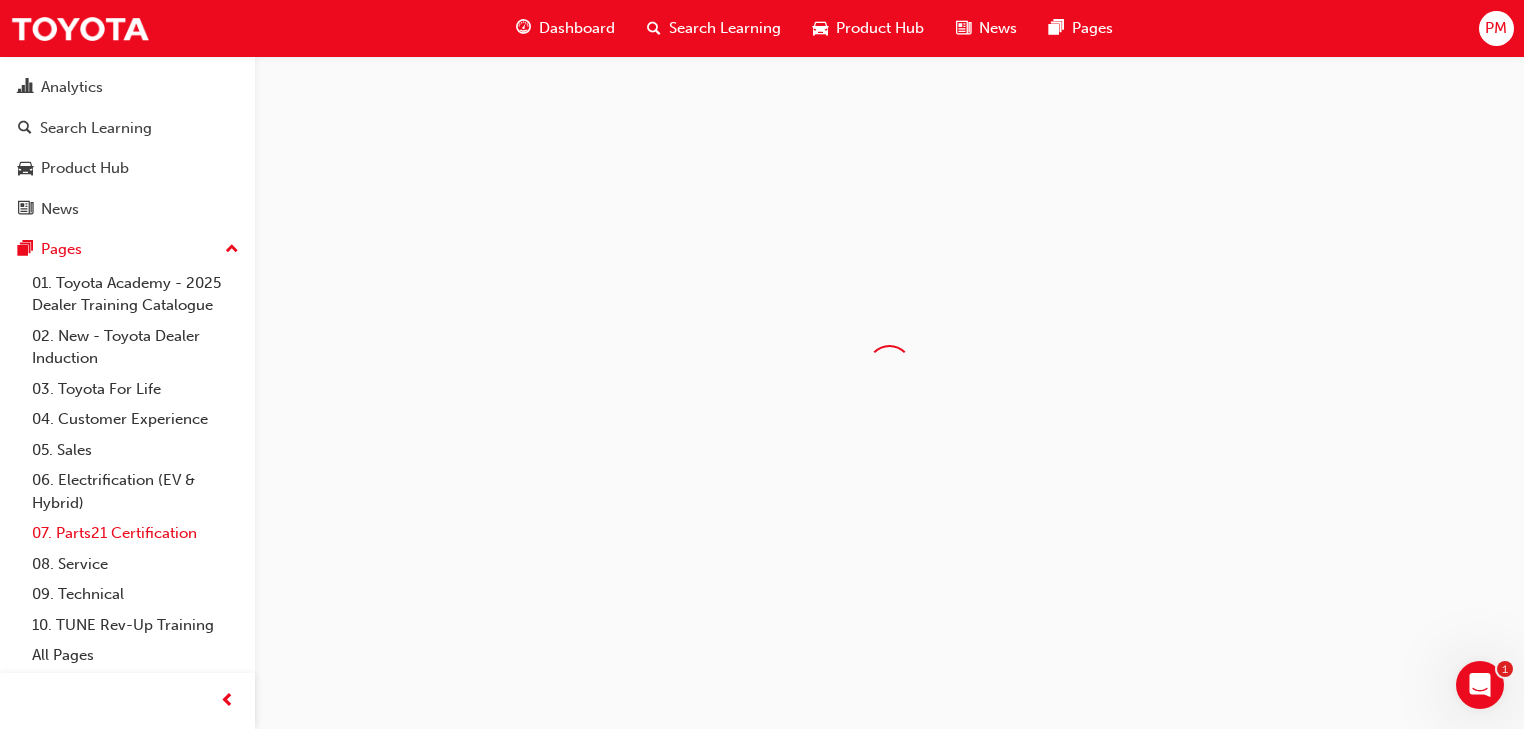 scroll, scrollTop: 0, scrollLeft: 0, axis: both 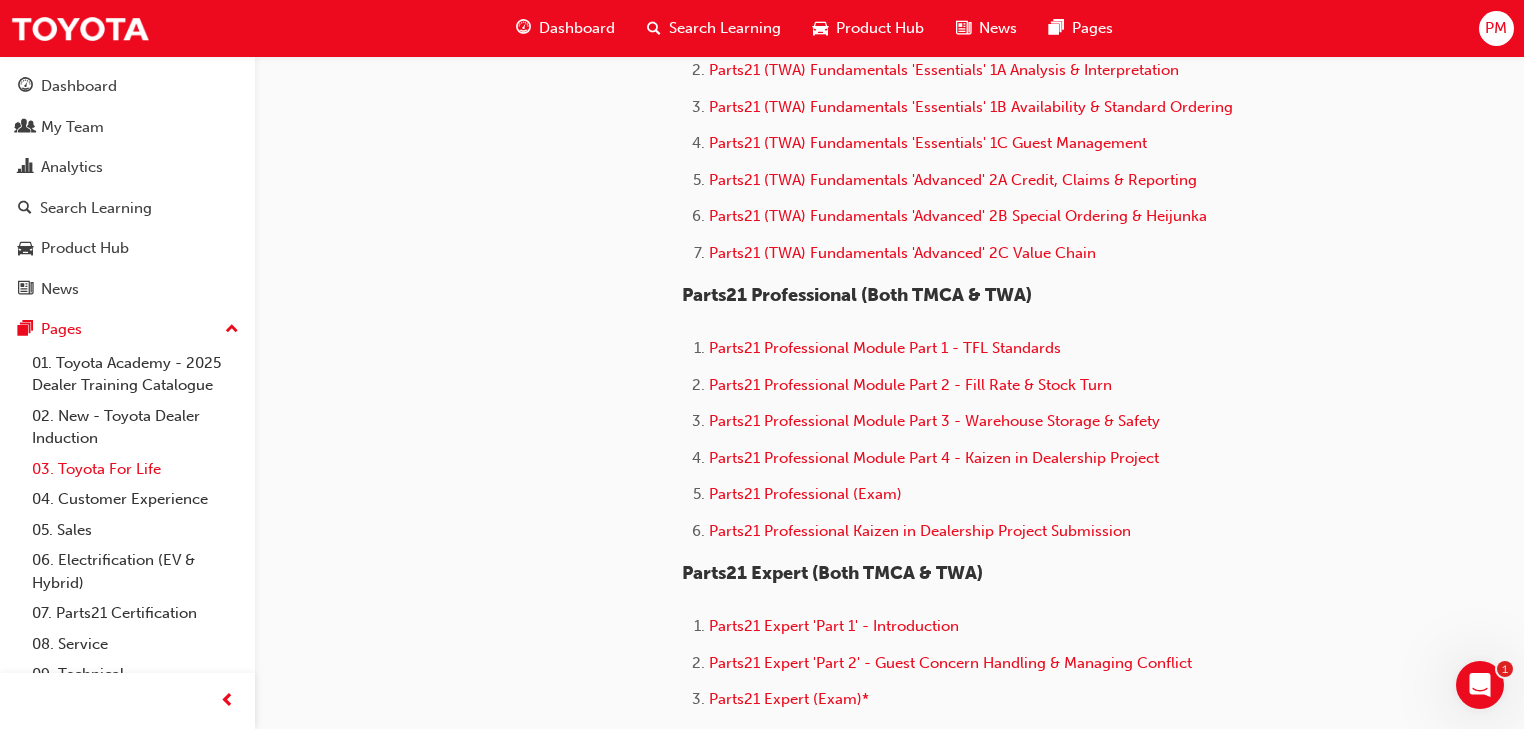 click on "03. Toyota For Life" at bounding box center (135, 469) 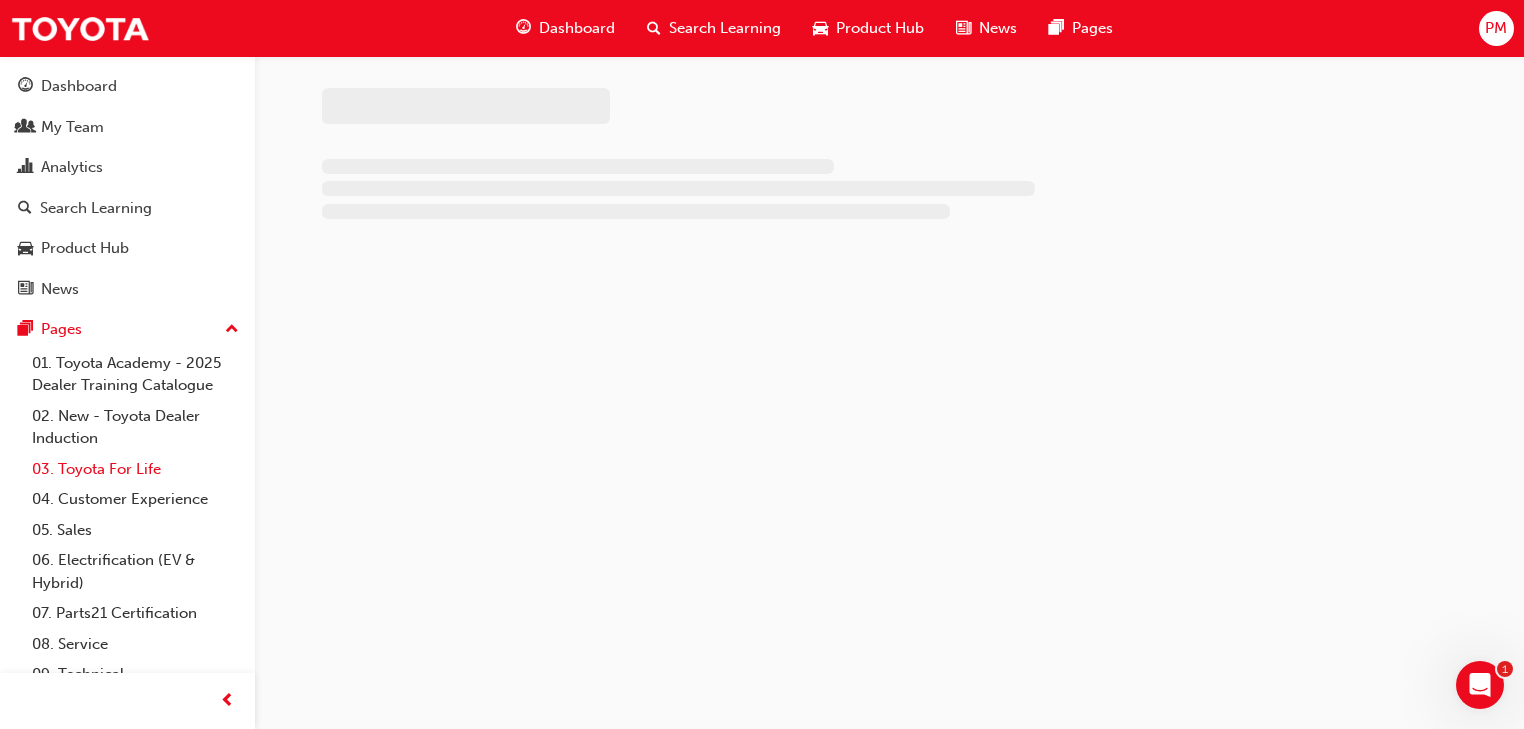 scroll, scrollTop: 0, scrollLeft: 0, axis: both 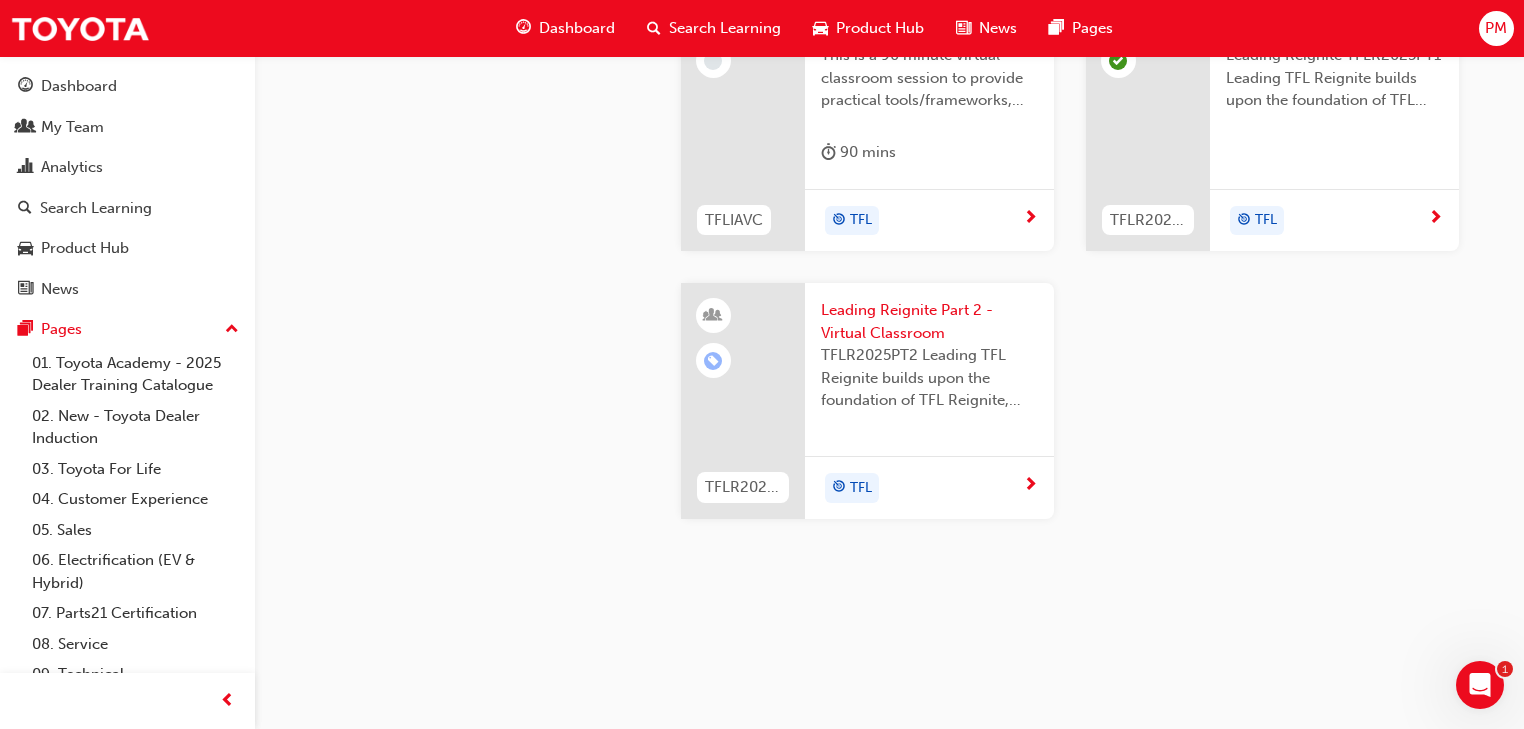 click at bounding box center [1030, 486] 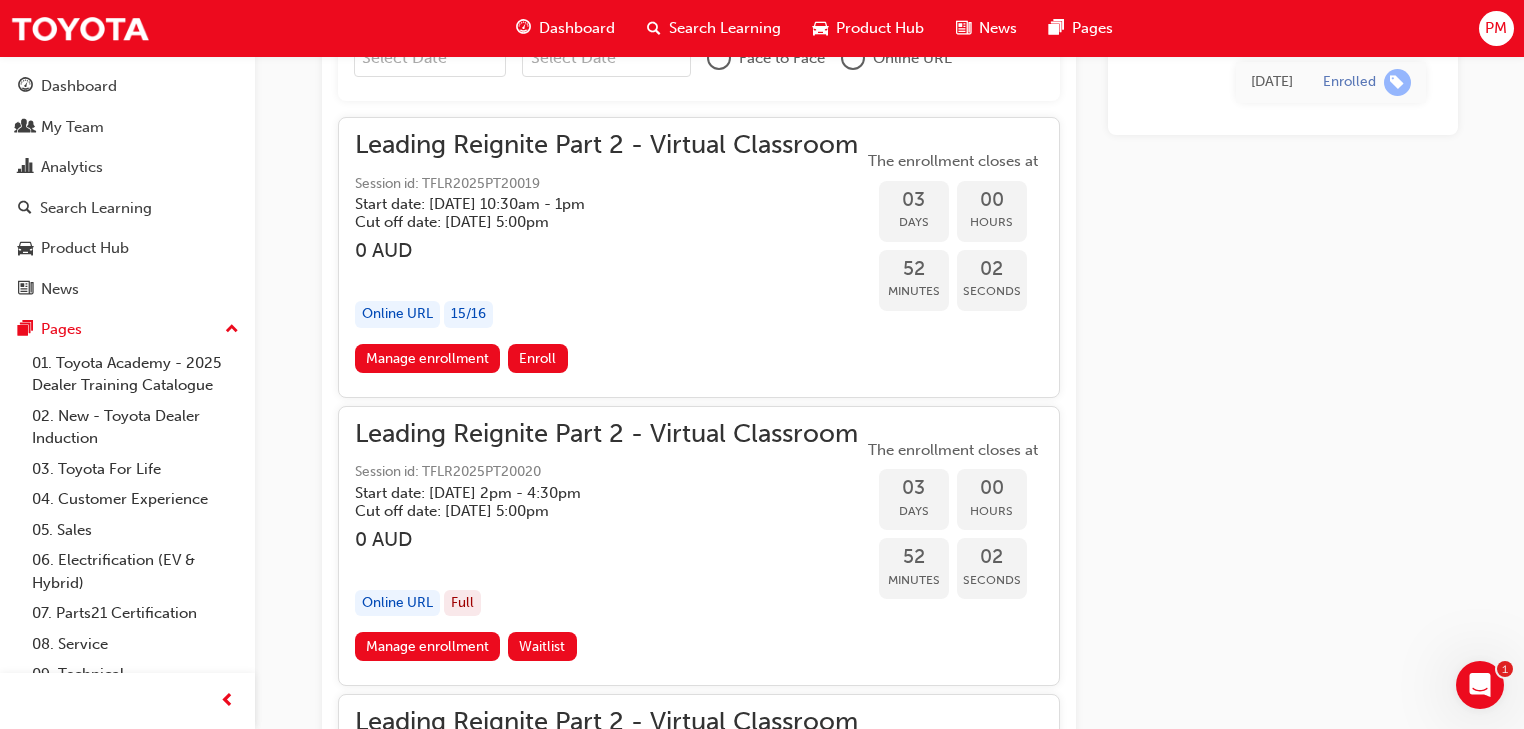 scroll, scrollTop: 1344, scrollLeft: 0, axis: vertical 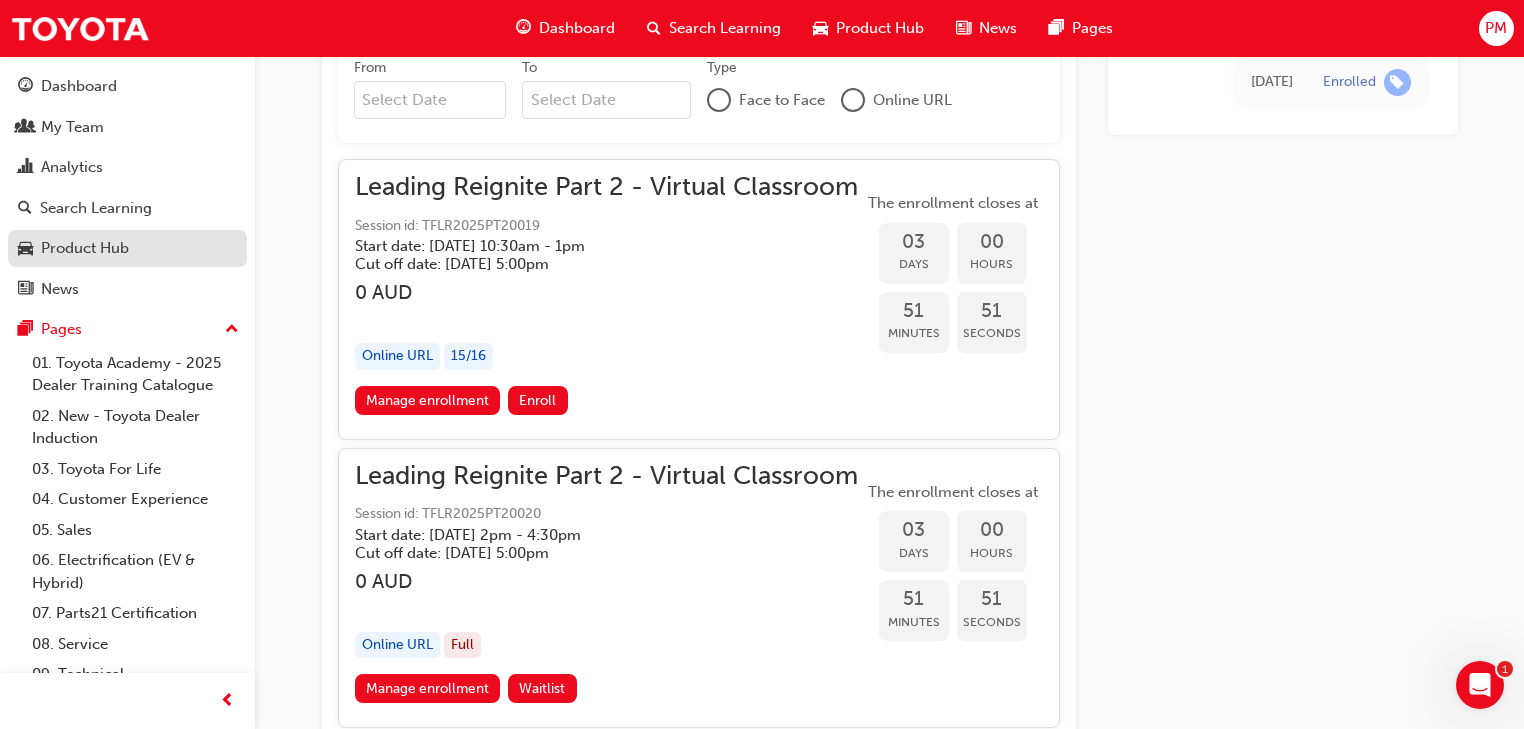 click on "Product Hub" at bounding box center [85, 248] 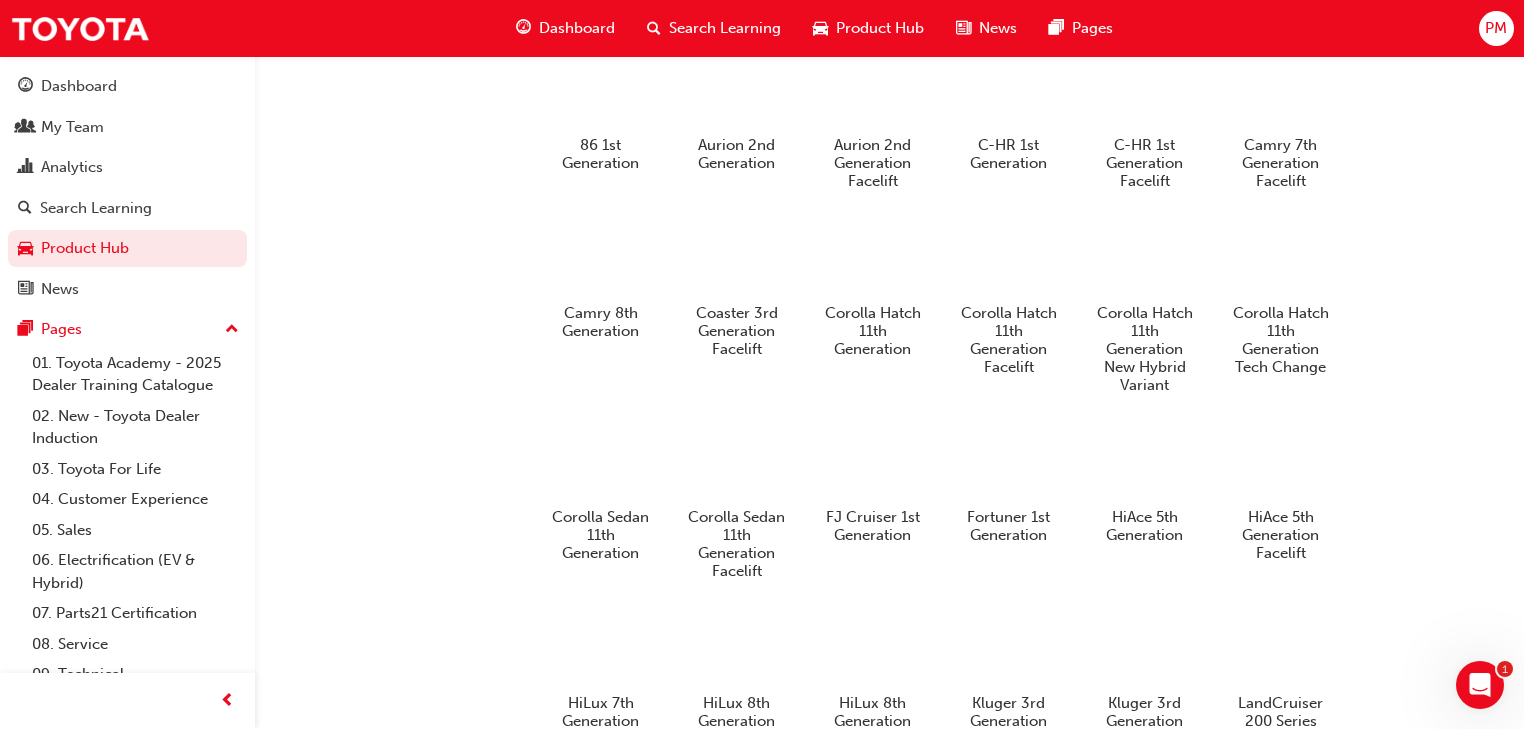 scroll, scrollTop: 960, scrollLeft: 0, axis: vertical 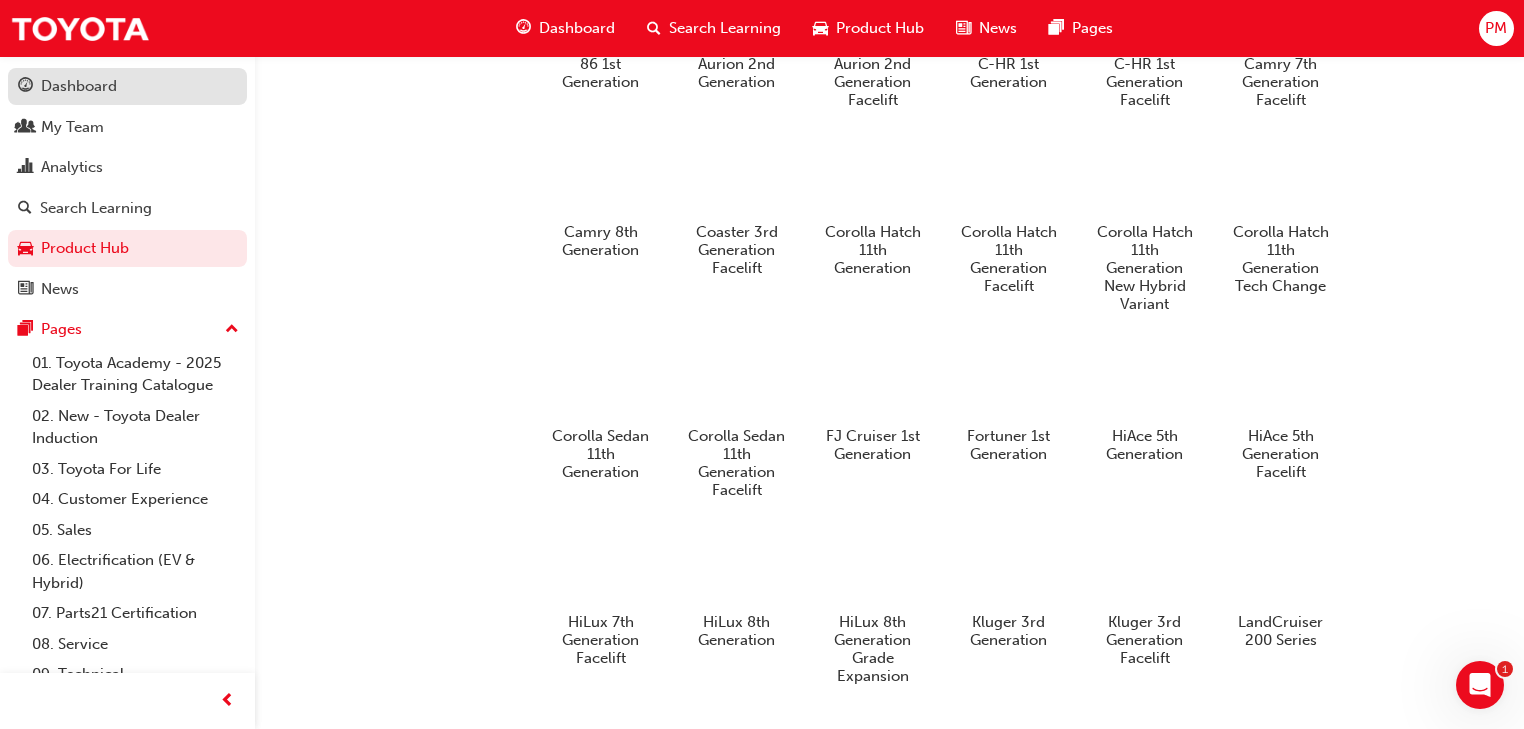 click on "Dashboard" at bounding box center [79, 86] 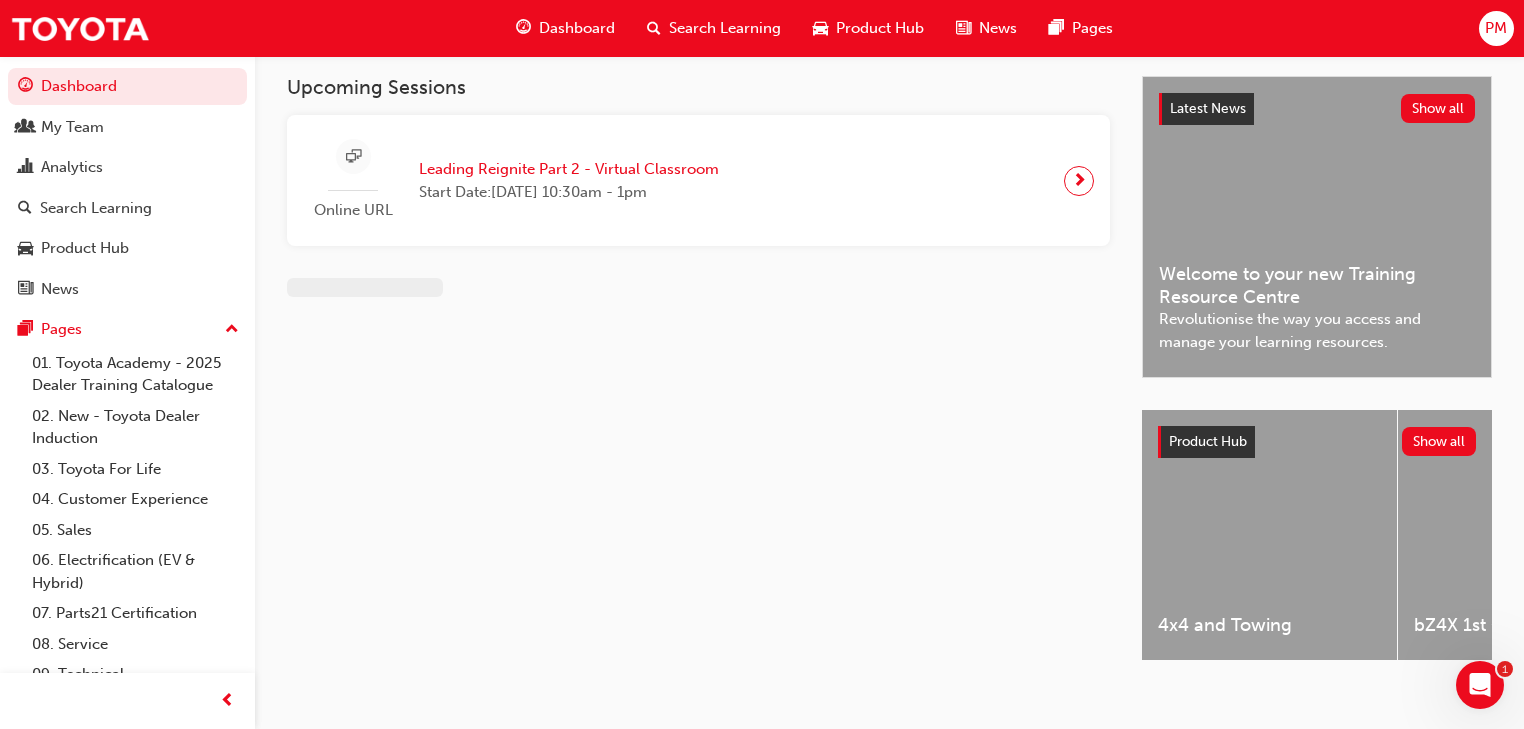 scroll, scrollTop: 0, scrollLeft: 0, axis: both 